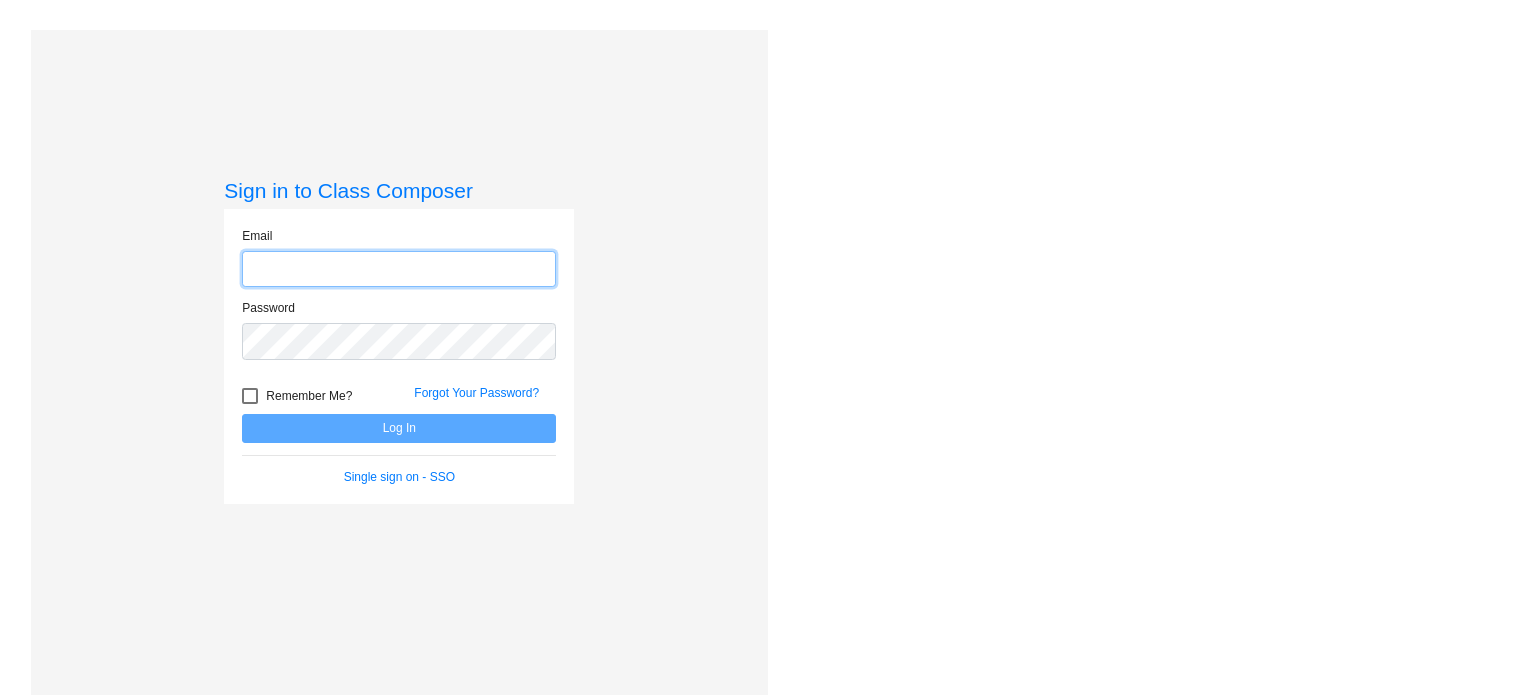 click 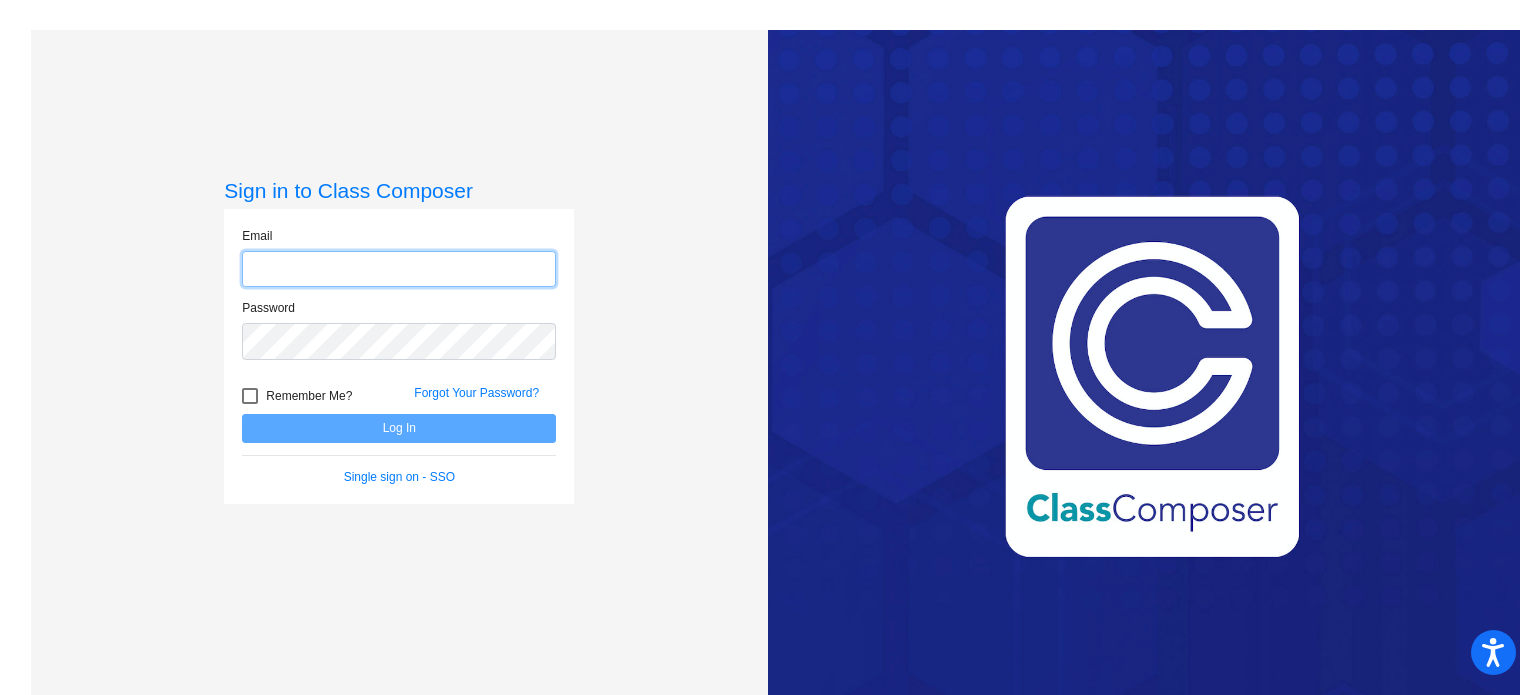 scroll, scrollTop: 0, scrollLeft: 0, axis: both 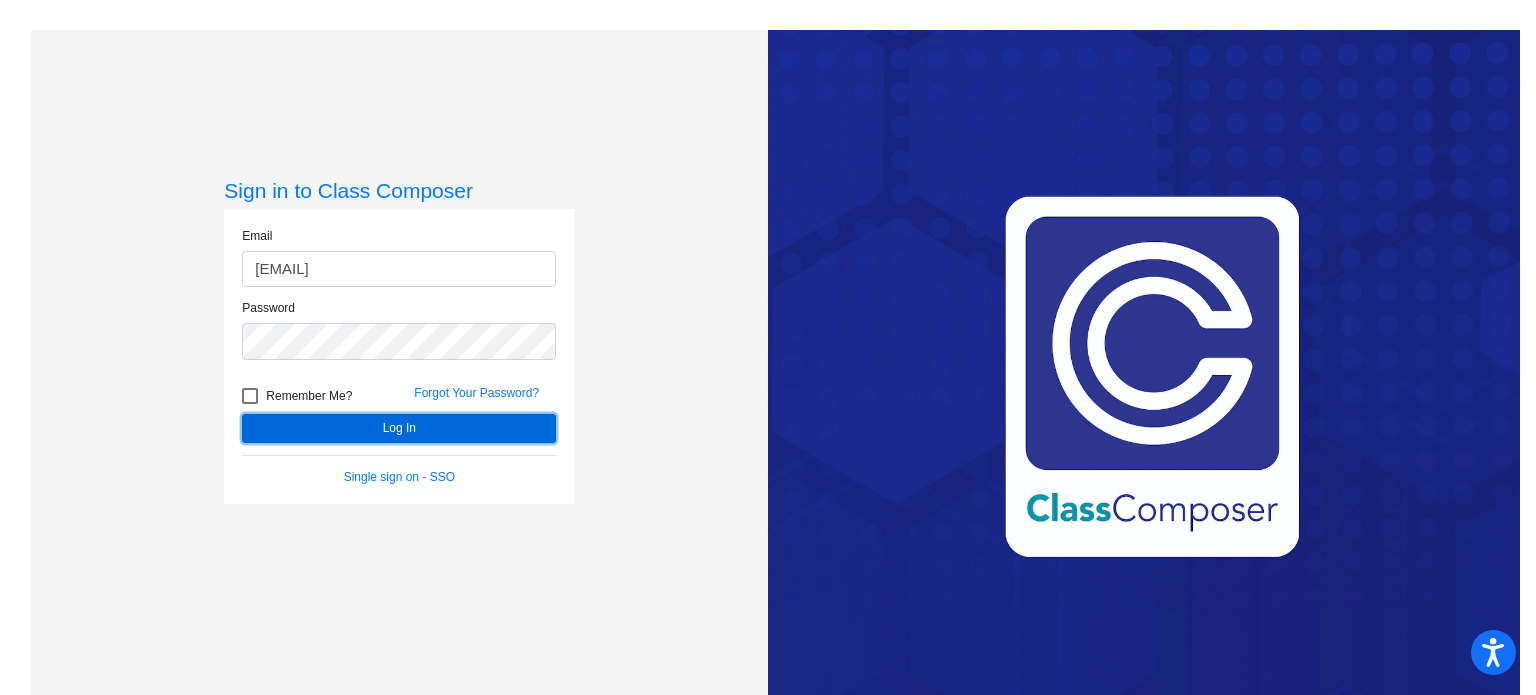 click on "Log In" 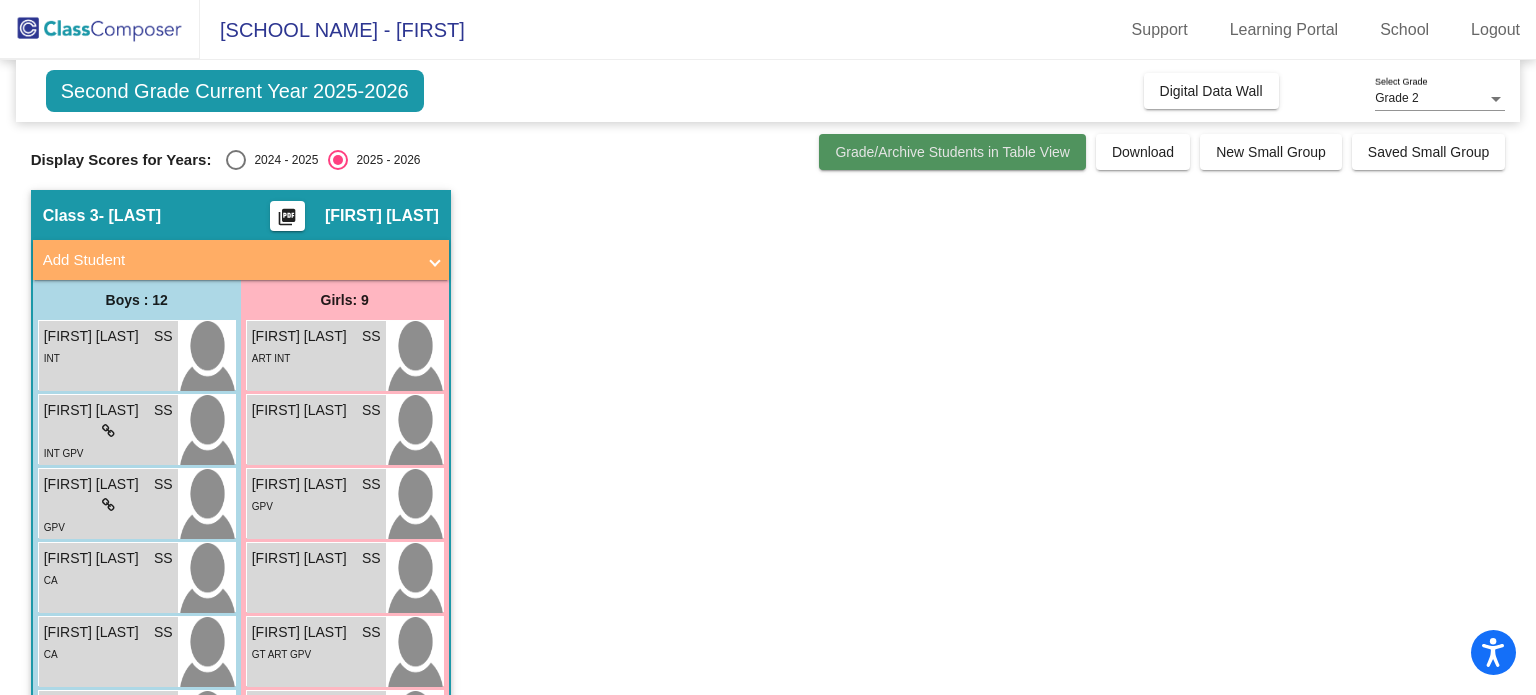 click on "Grade/Archive Students in Table View" 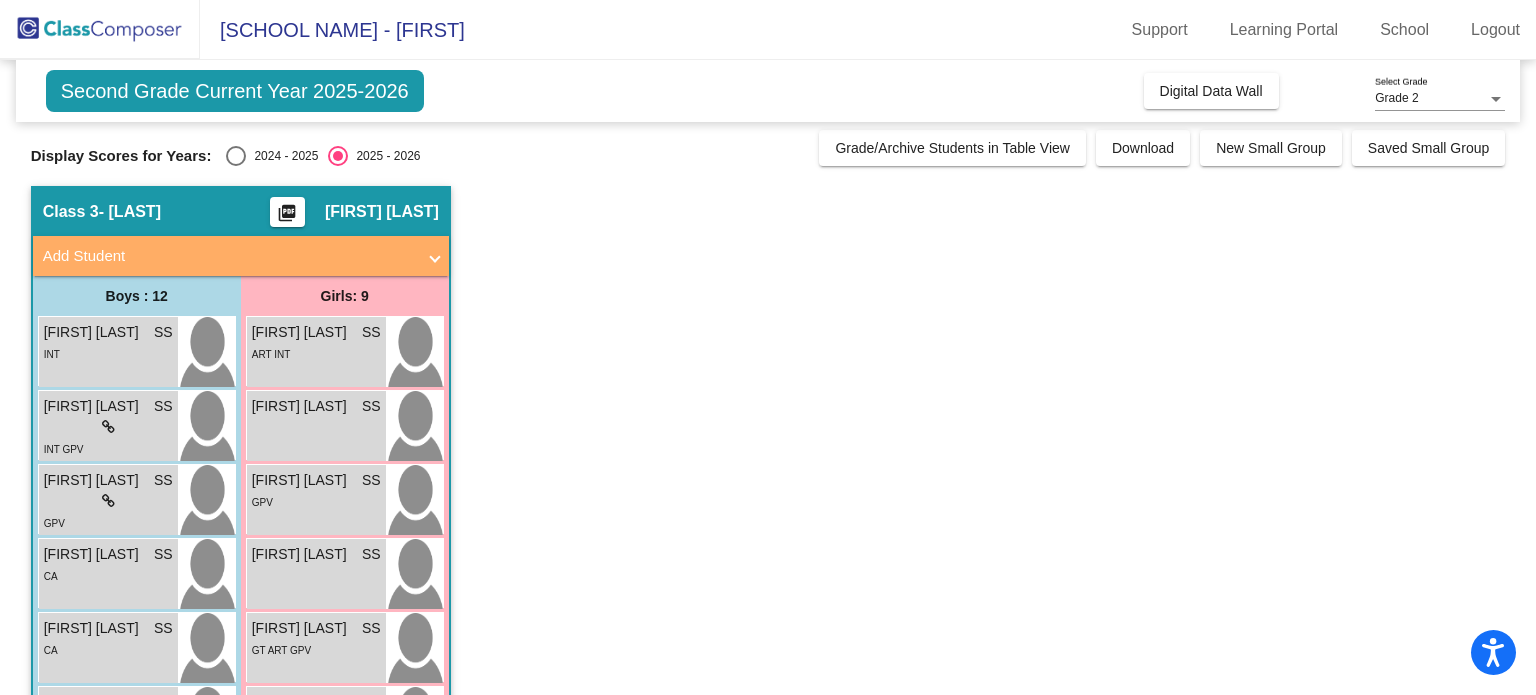 scroll, scrollTop: 0, scrollLeft: 0, axis: both 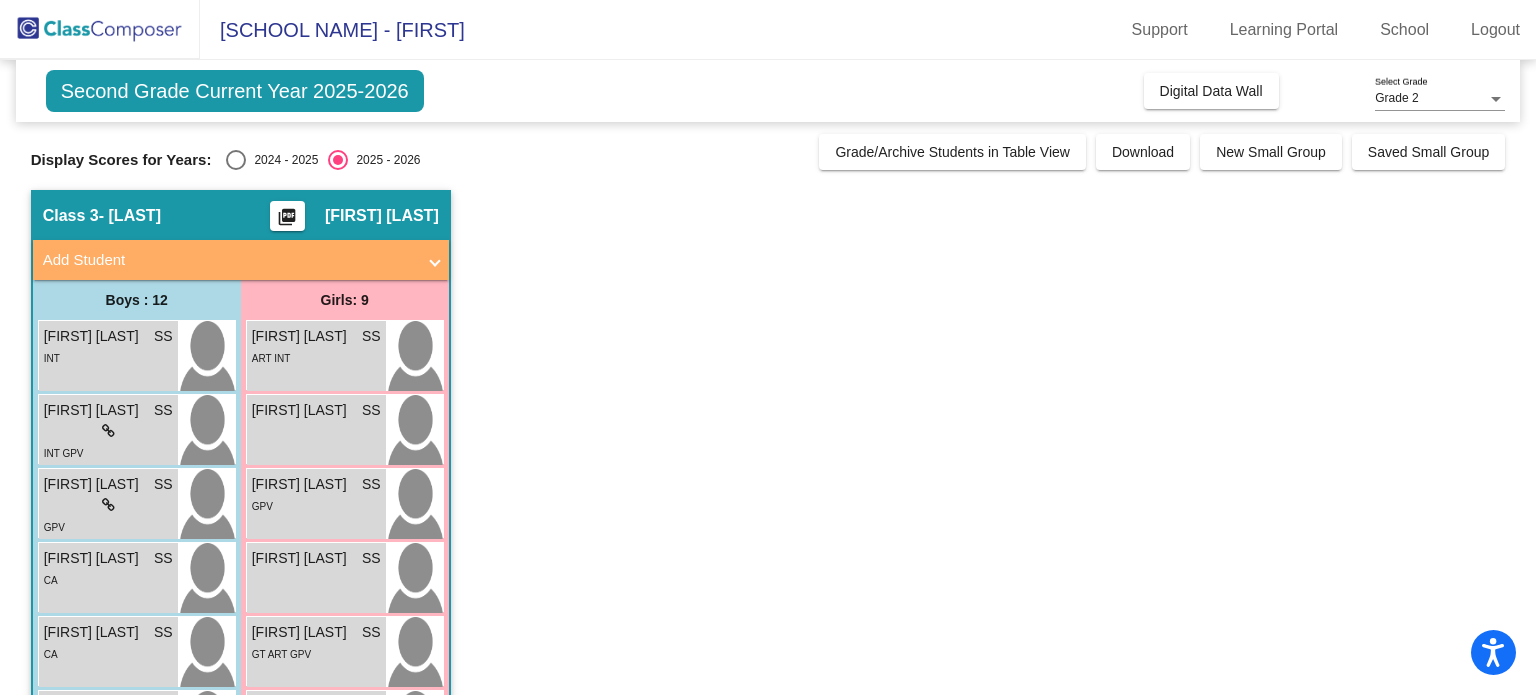 click on "Add Student" at bounding box center [237, 260] 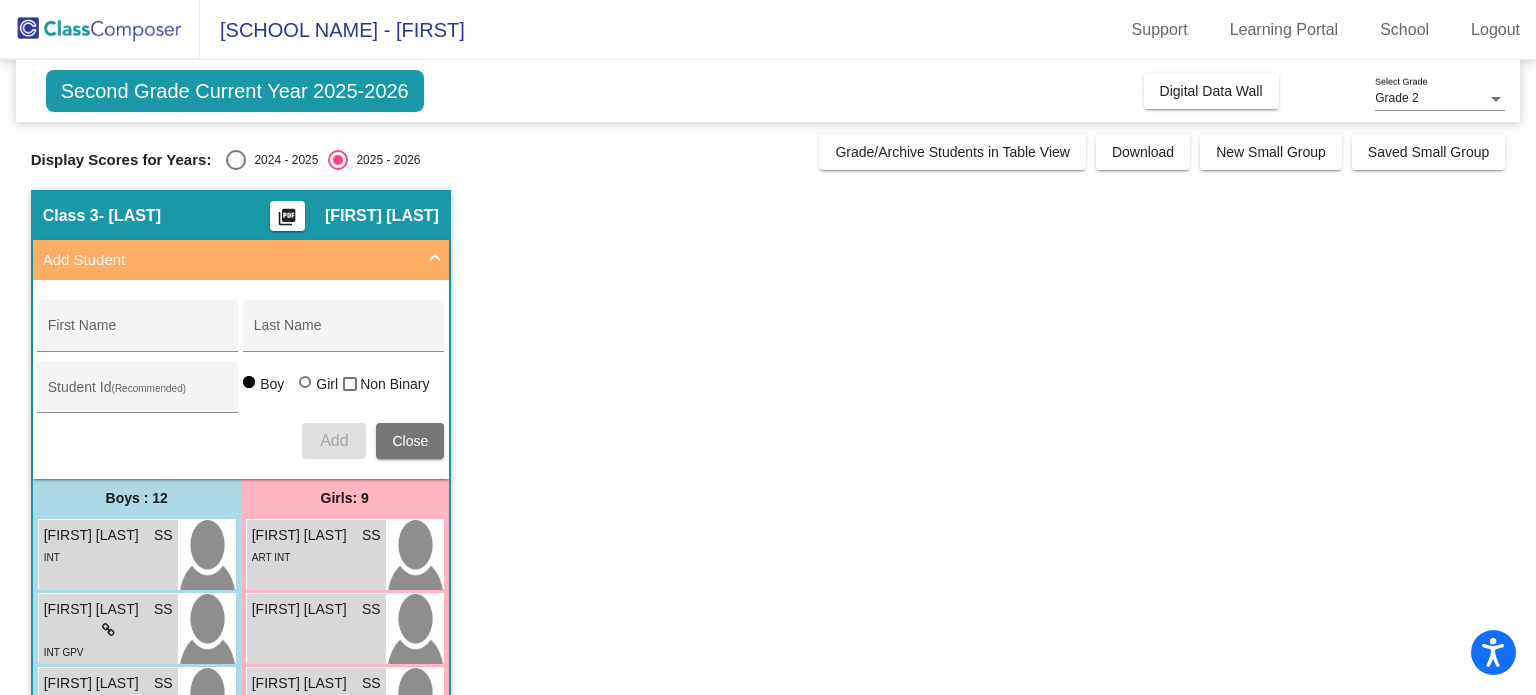 click on "Add Student" at bounding box center (237, 260) 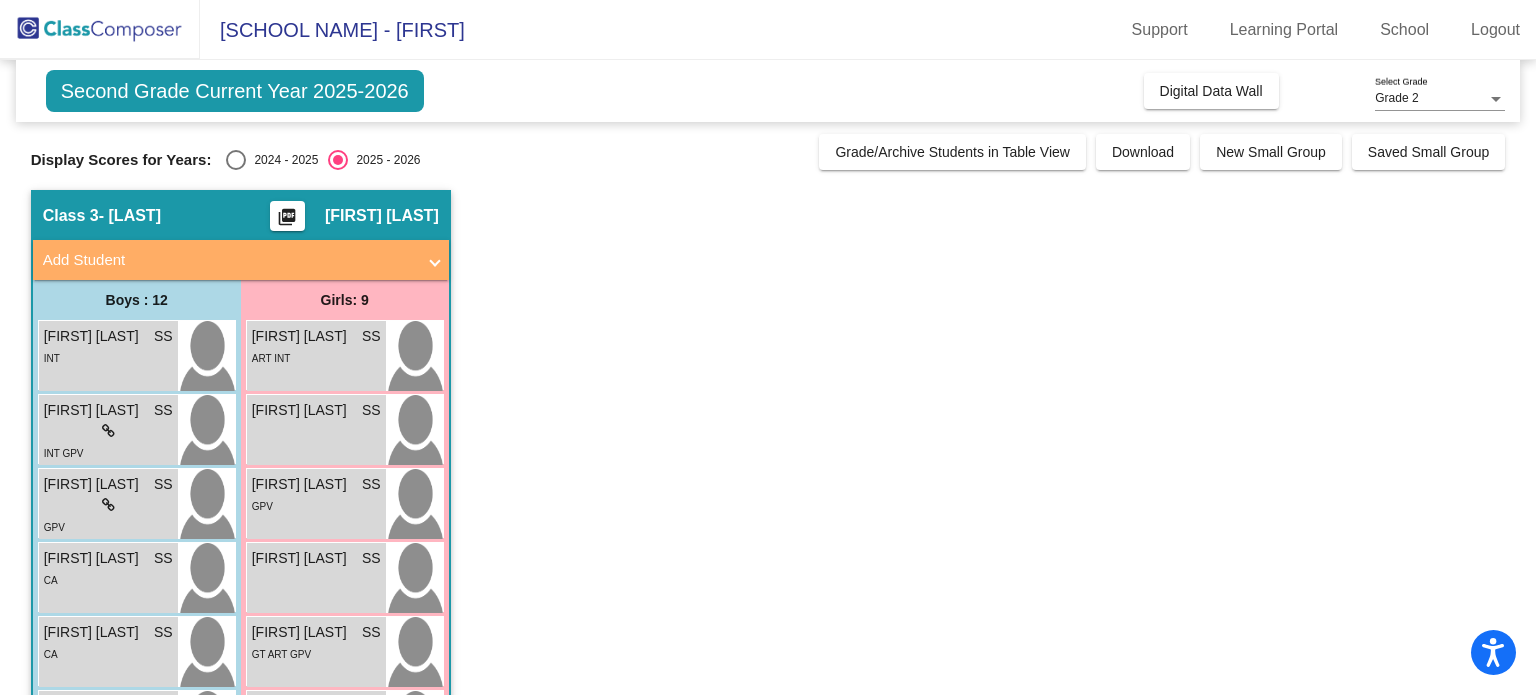 click on "Class [NUMBER] - [LAST] picture_as_pdf [FIRST] [LAST]" 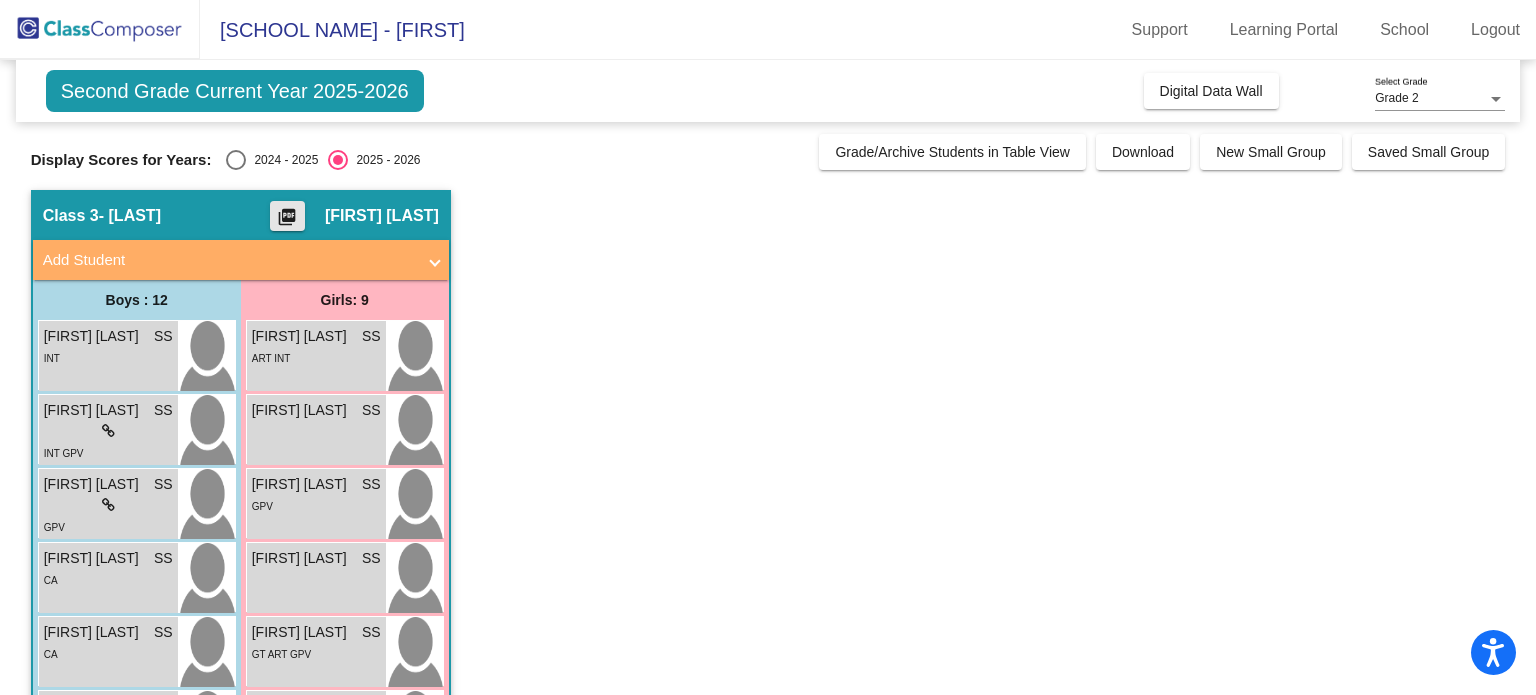 click on "picture_as_pdf" 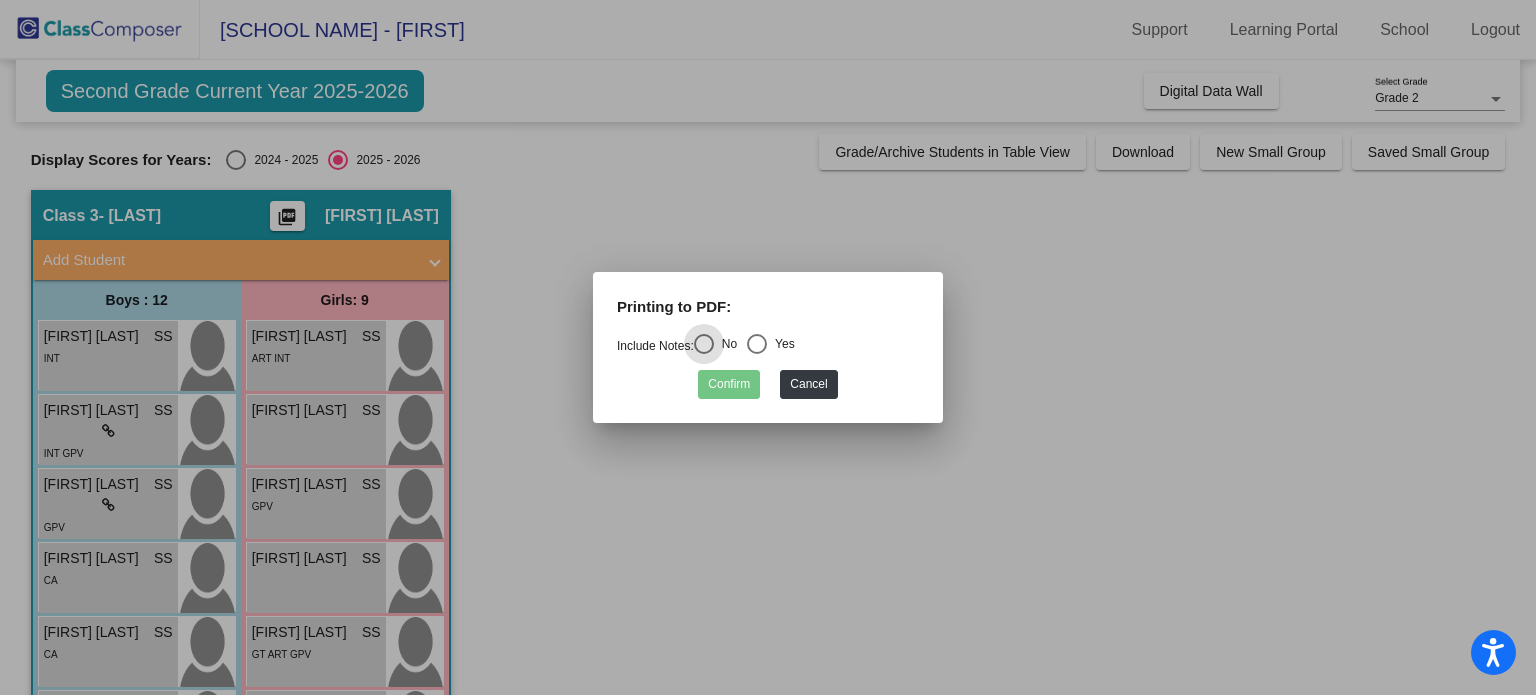 click at bounding box center [757, 344] 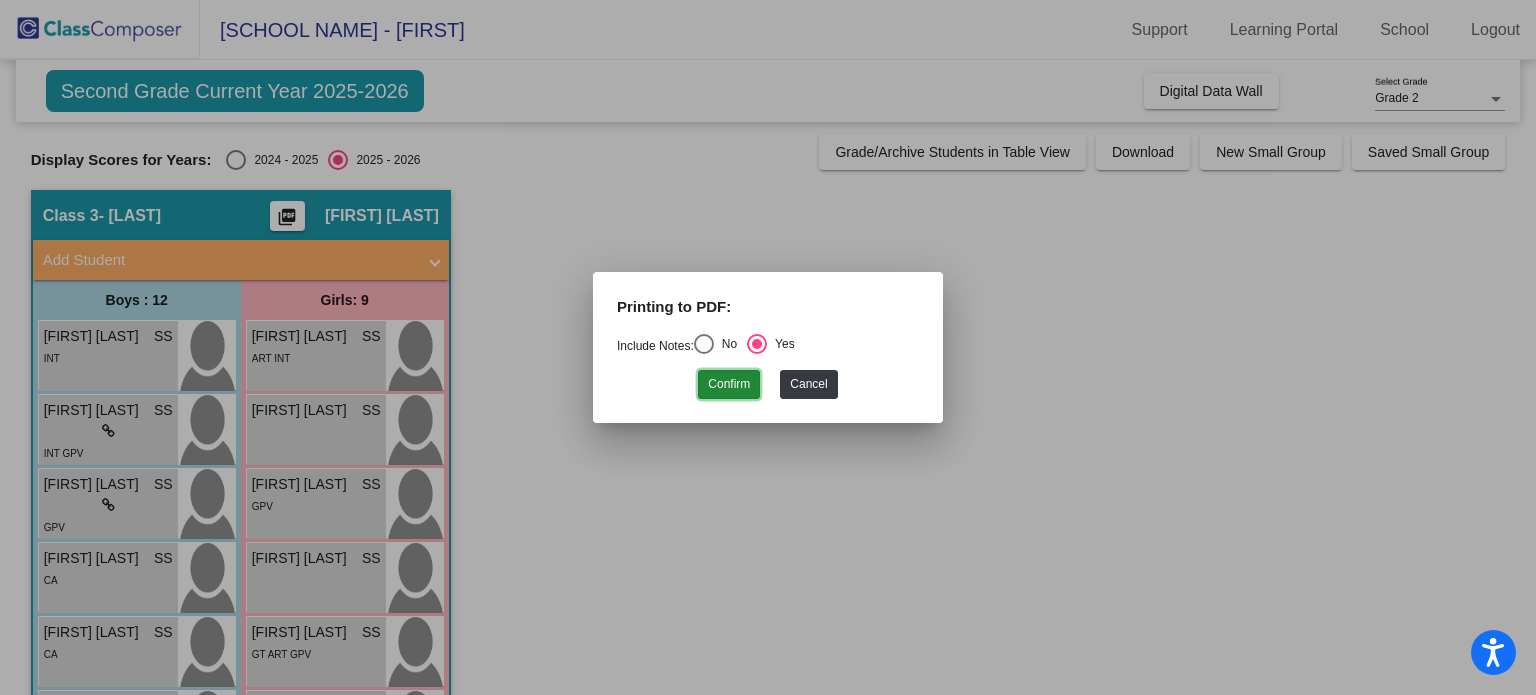 click on "Confirm" at bounding box center [729, 384] 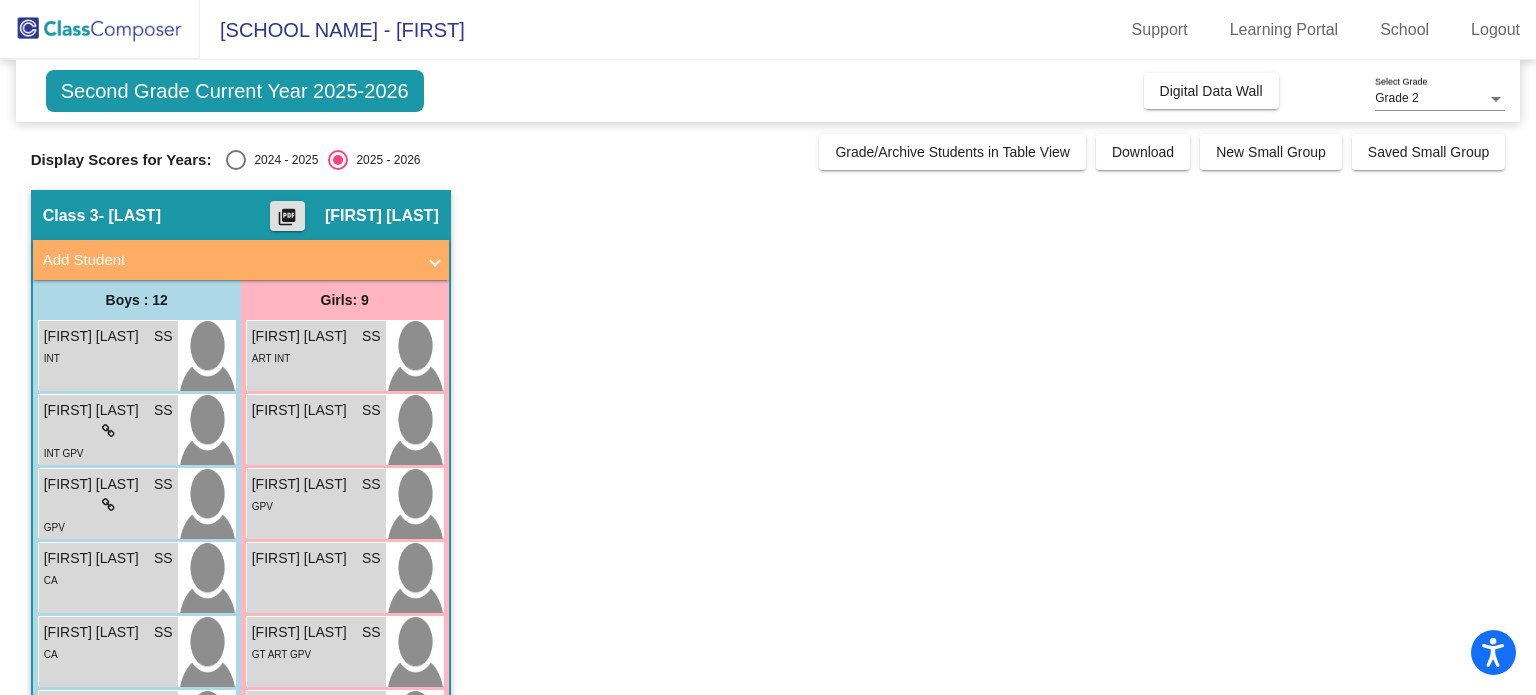 click on "Grade 2 Select Grade" 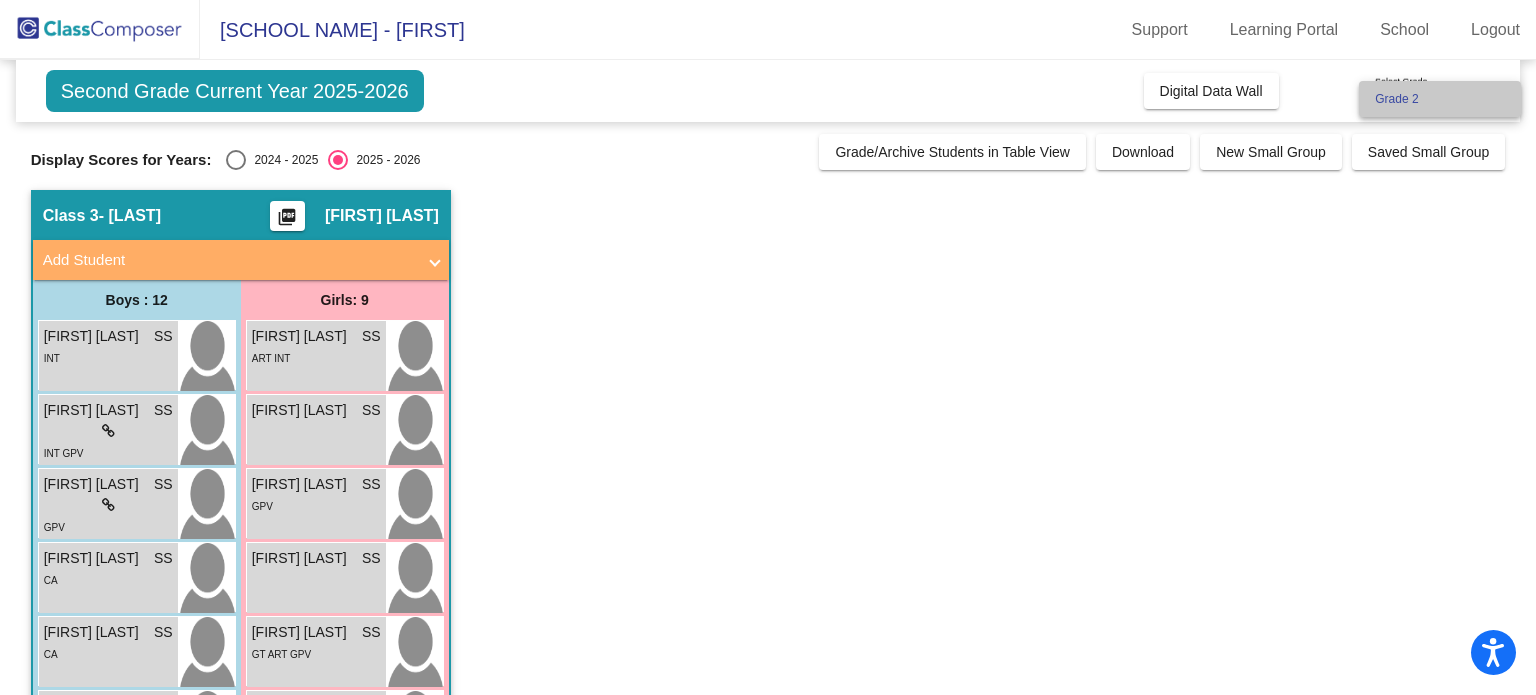 click on "Grade 2" at bounding box center [1440, 99] 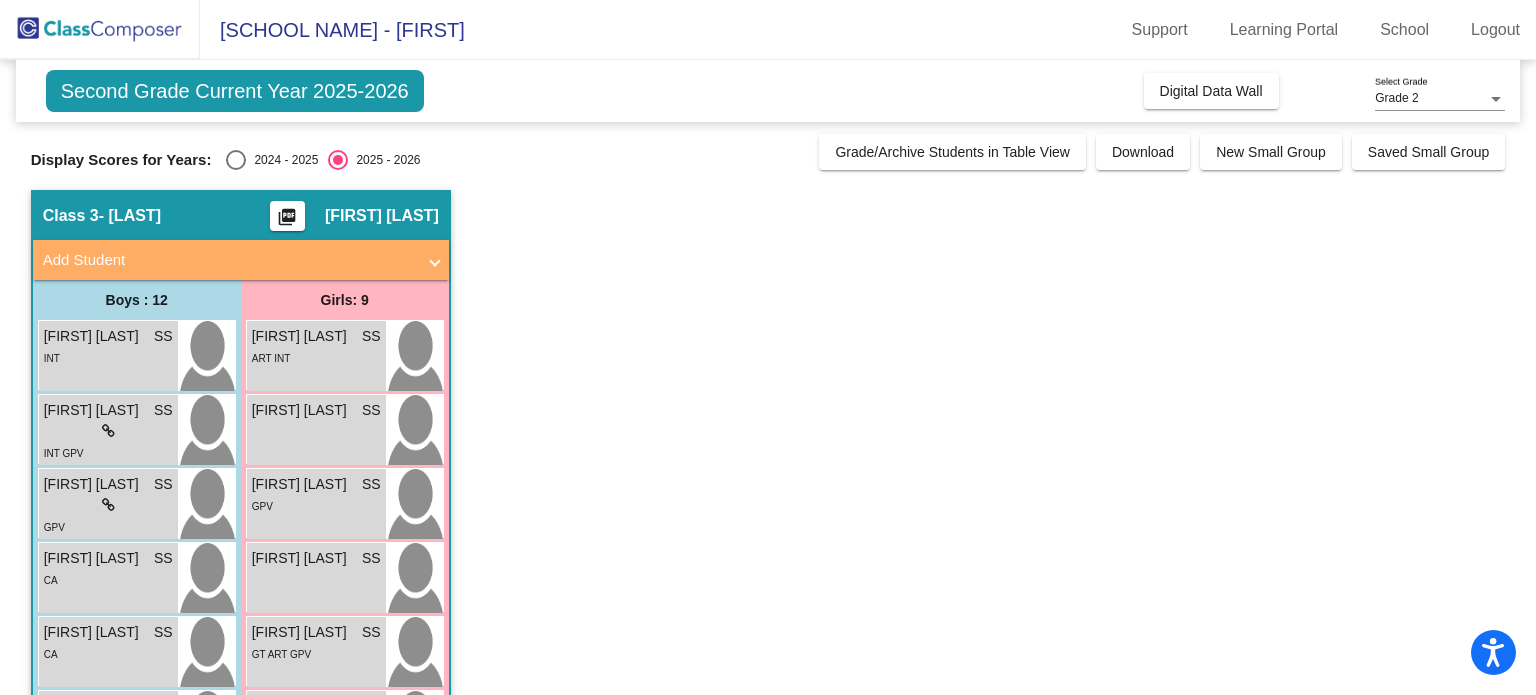 click 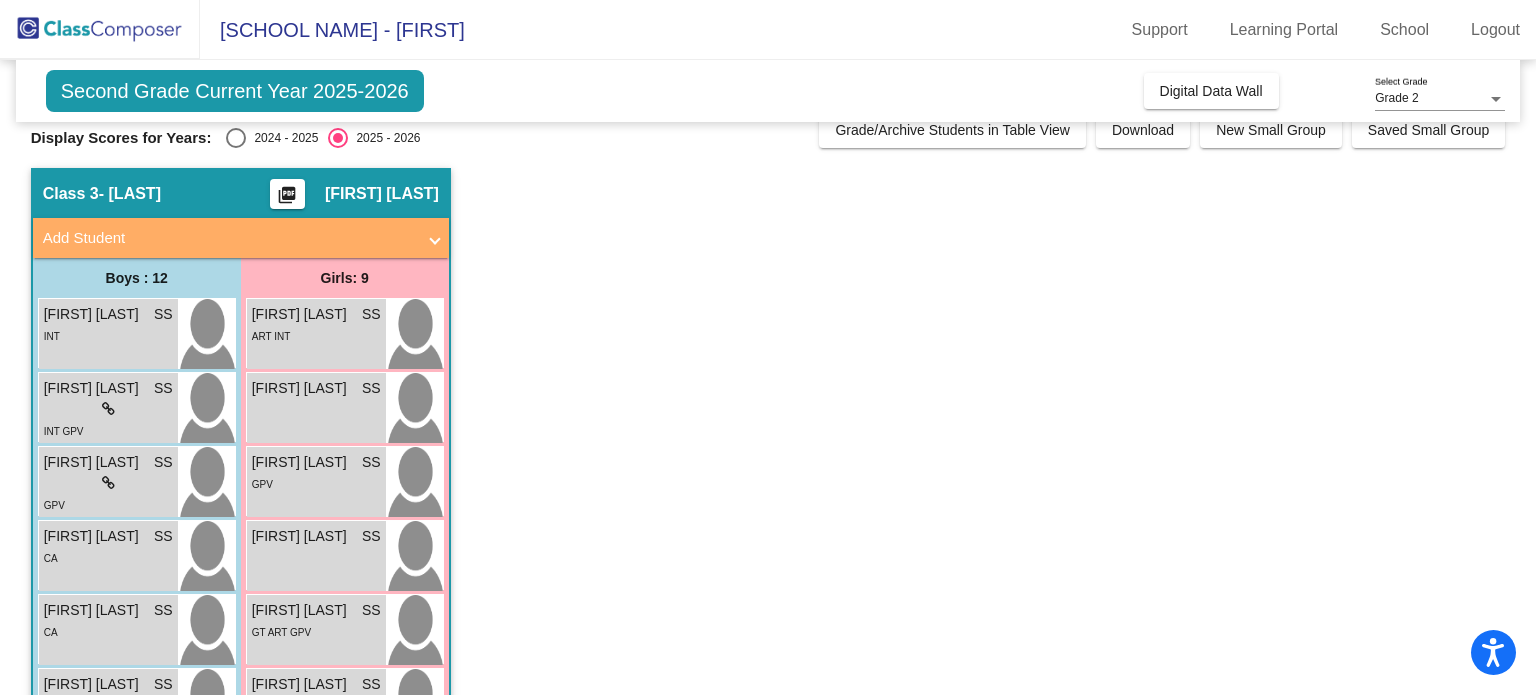 scroll, scrollTop: 0, scrollLeft: 0, axis: both 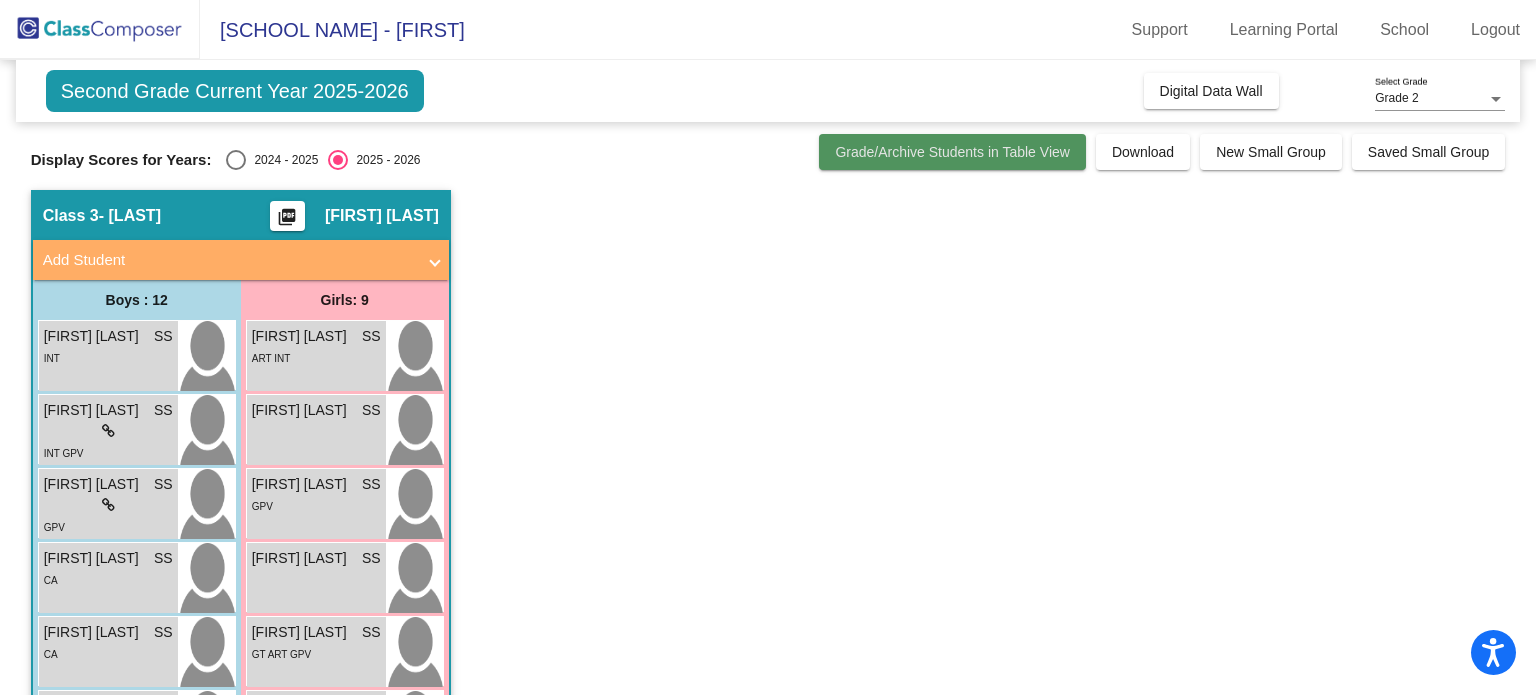 click on "Grade/Archive Students in Table View" 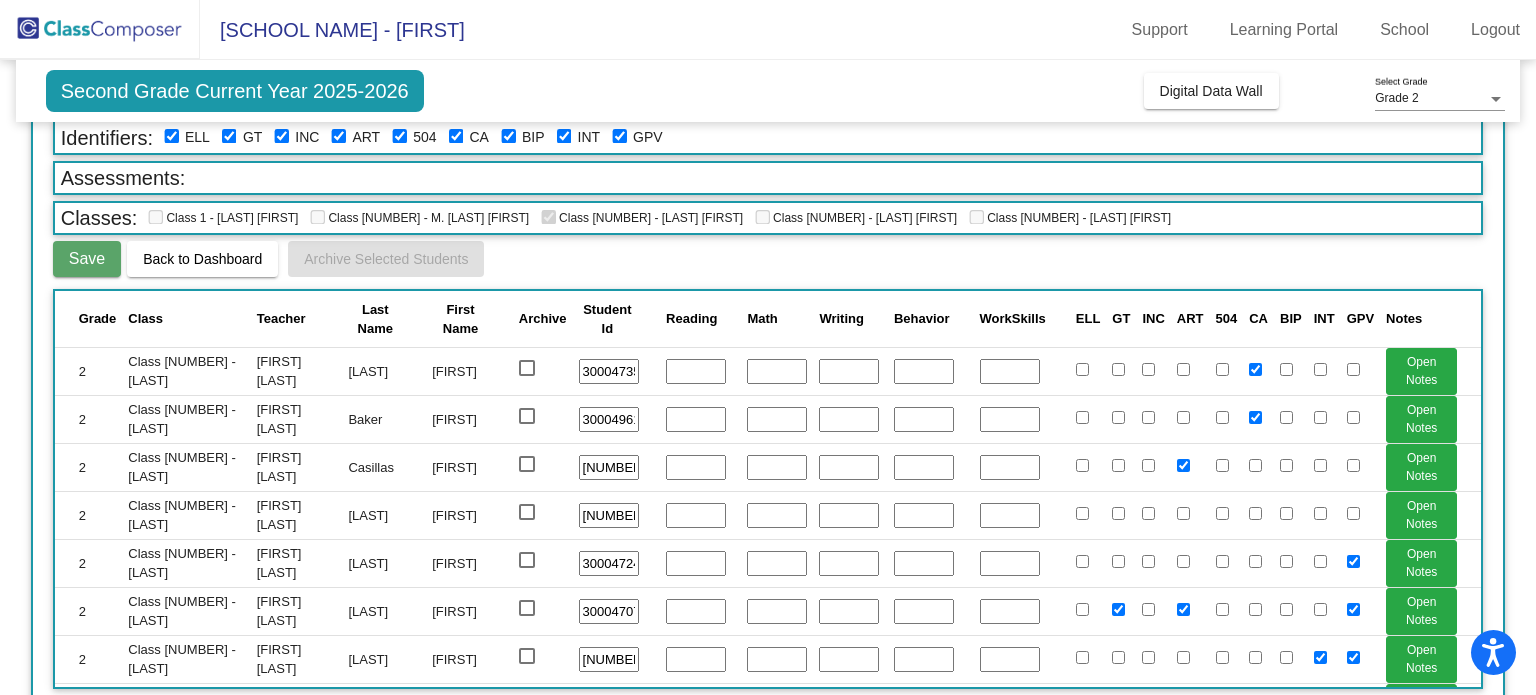 scroll, scrollTop: 124, scrollLeft: 0, axis: vertical 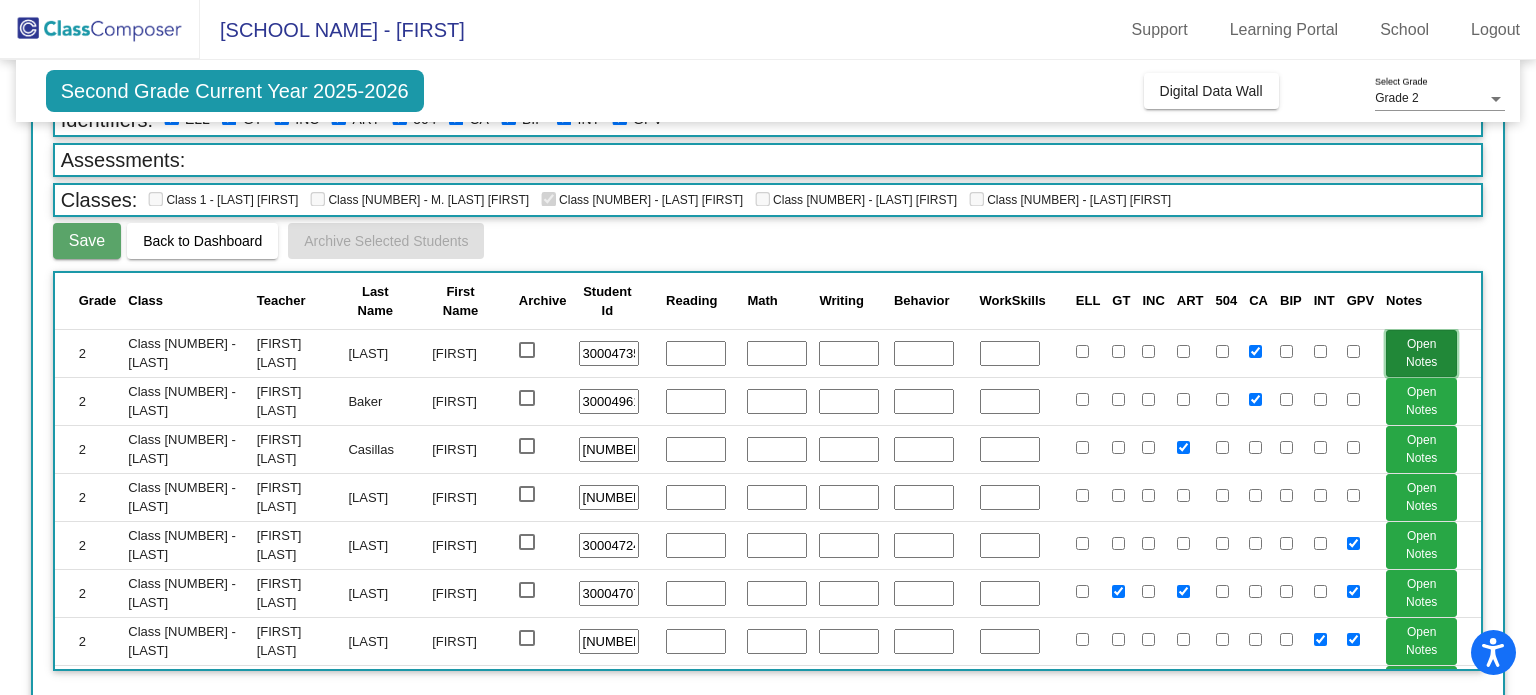 click on "Open Notes" 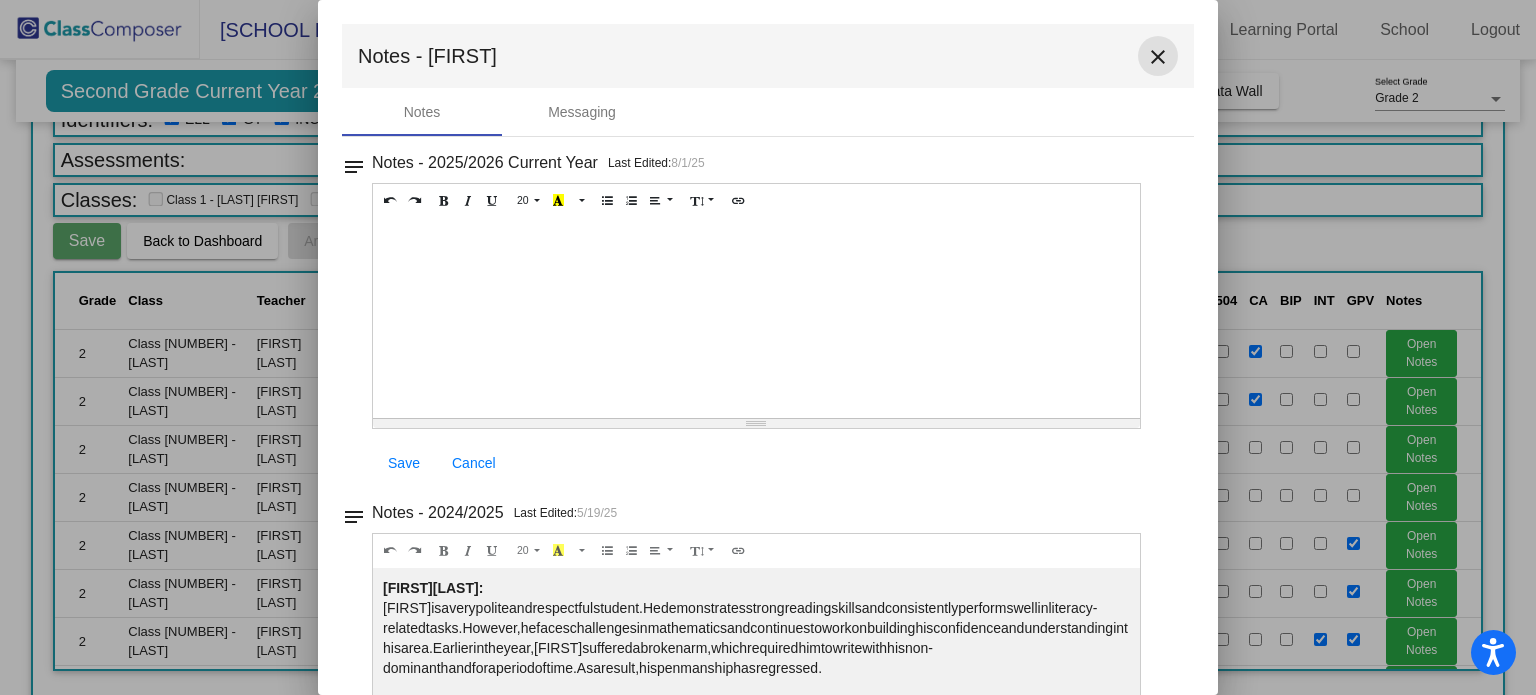click on "close" at bounding box center [1158, 57] 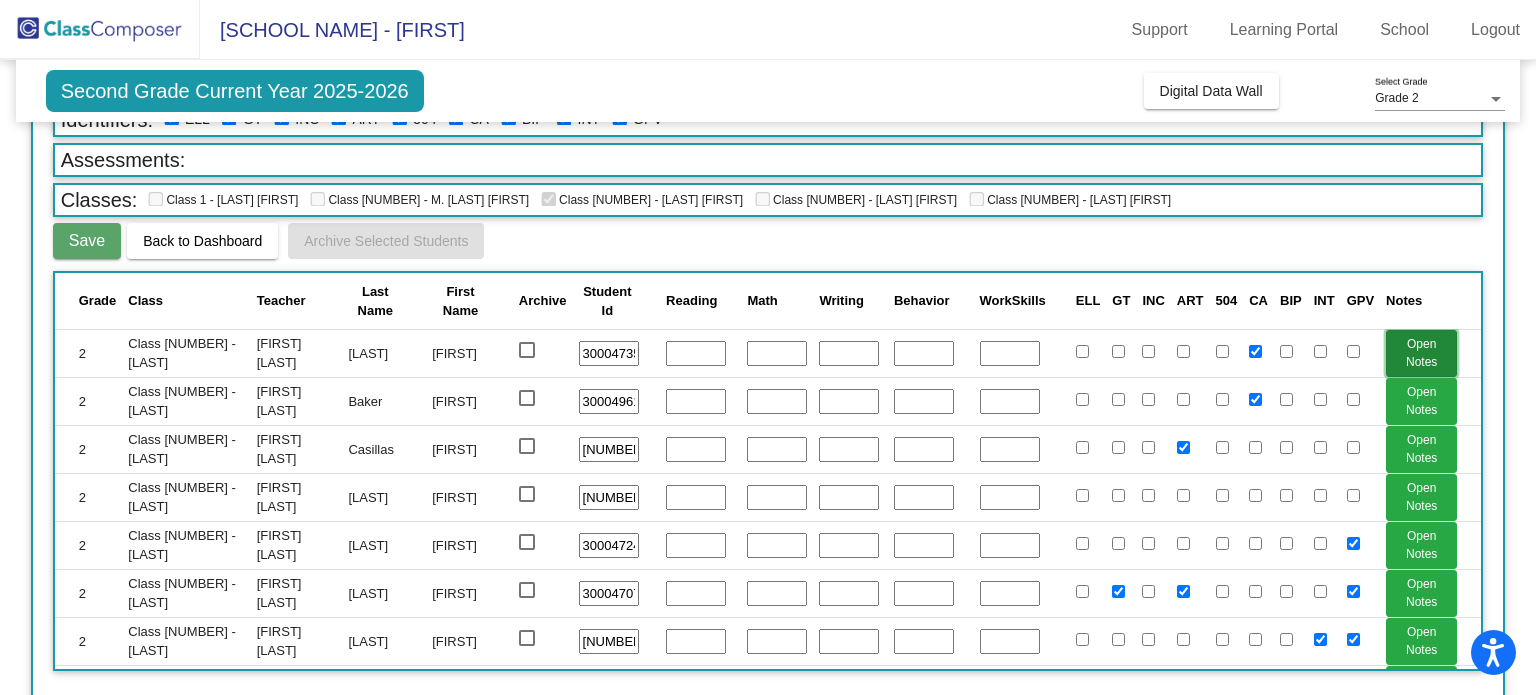 click on "Open Notes" 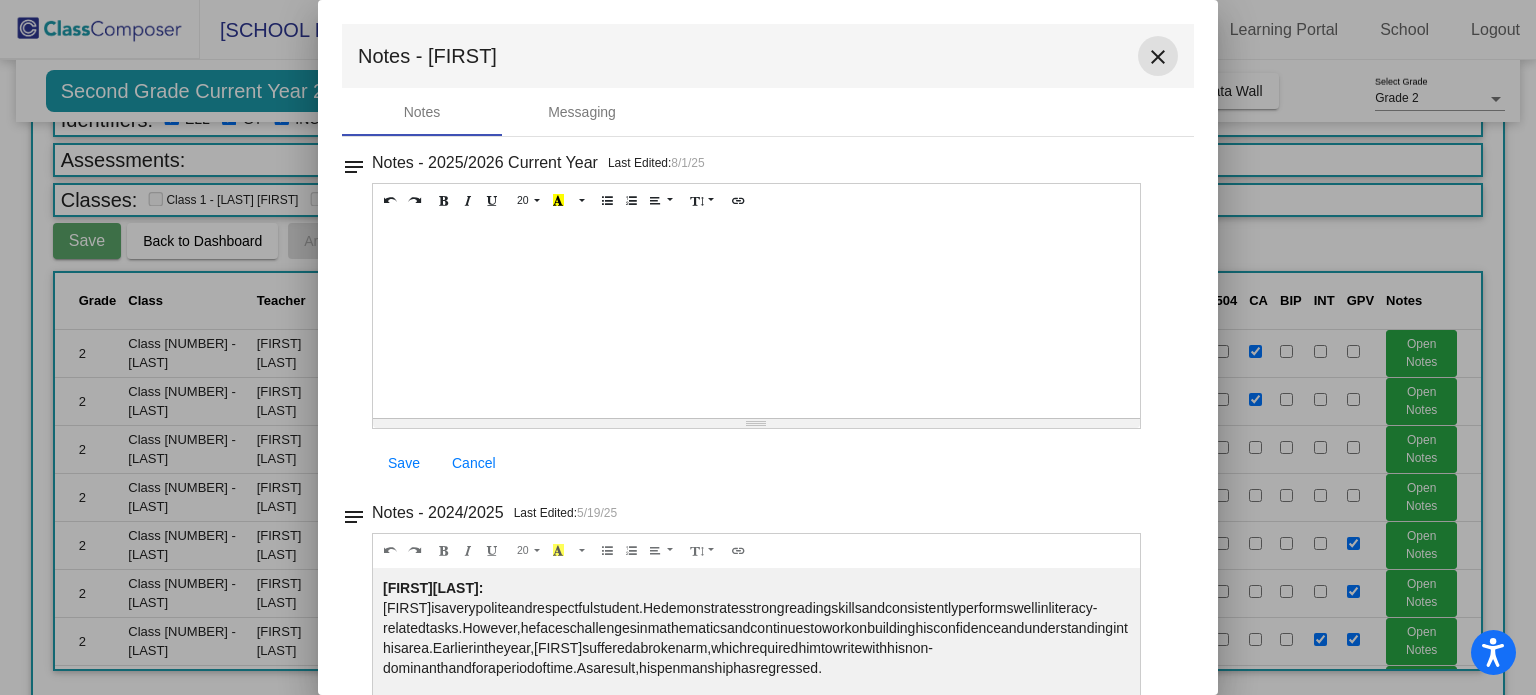 click on "close" at bounding box center (1158, 57) 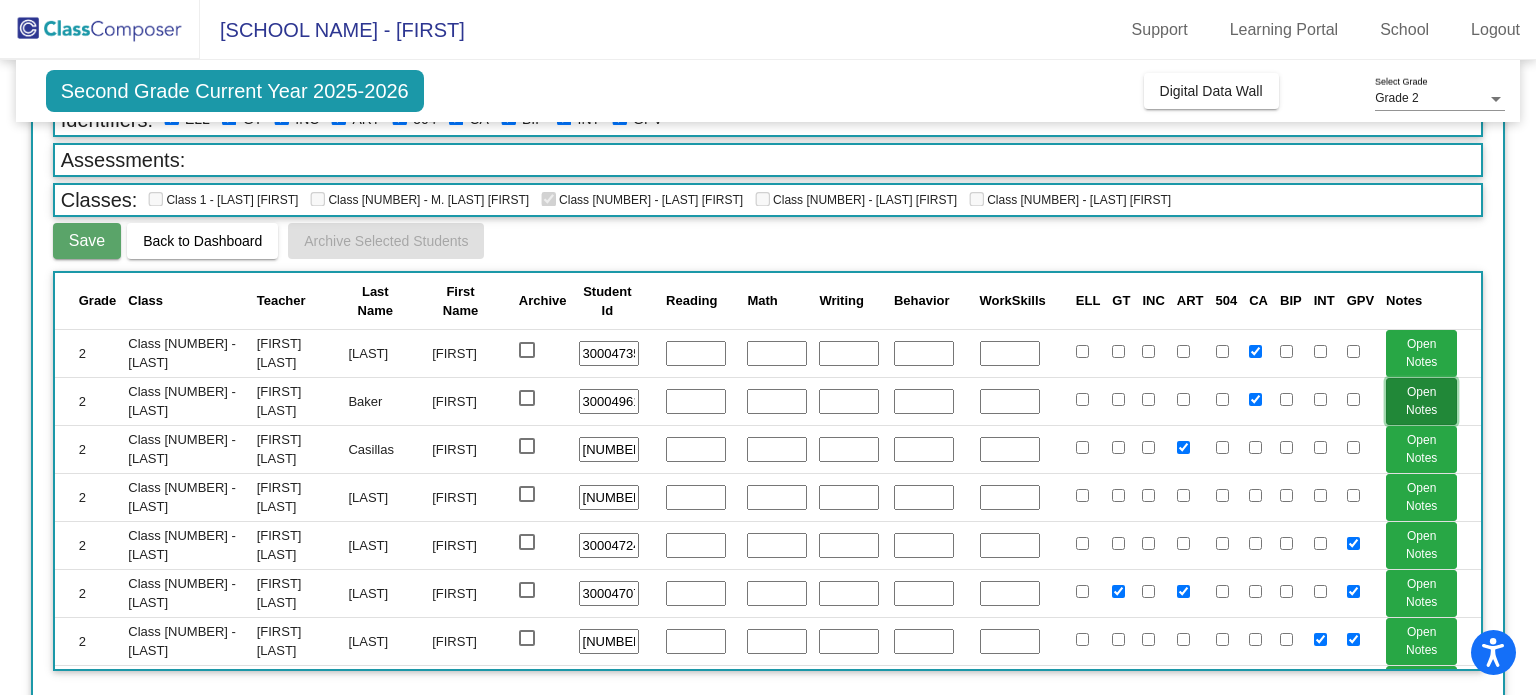 click on "Open Notes" 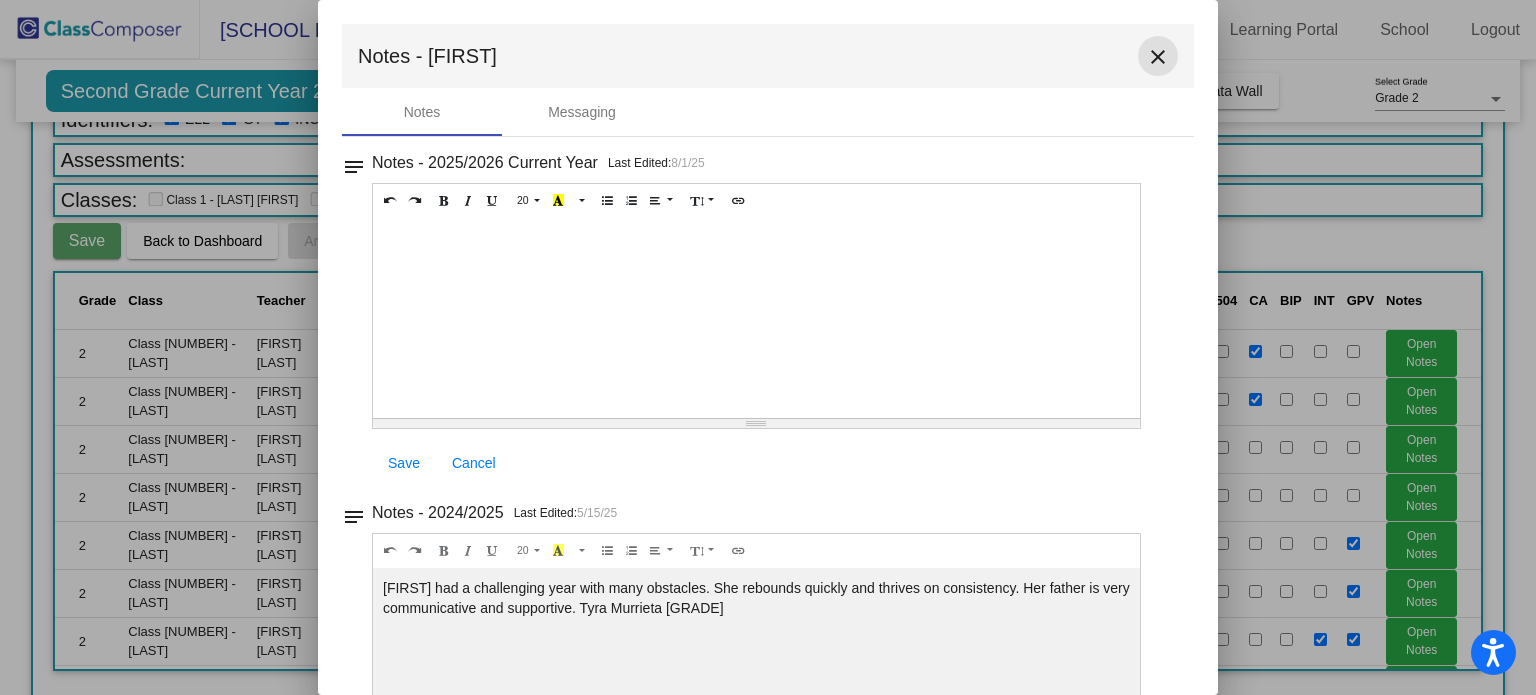click on "close" at bounding box center (1158, 57) 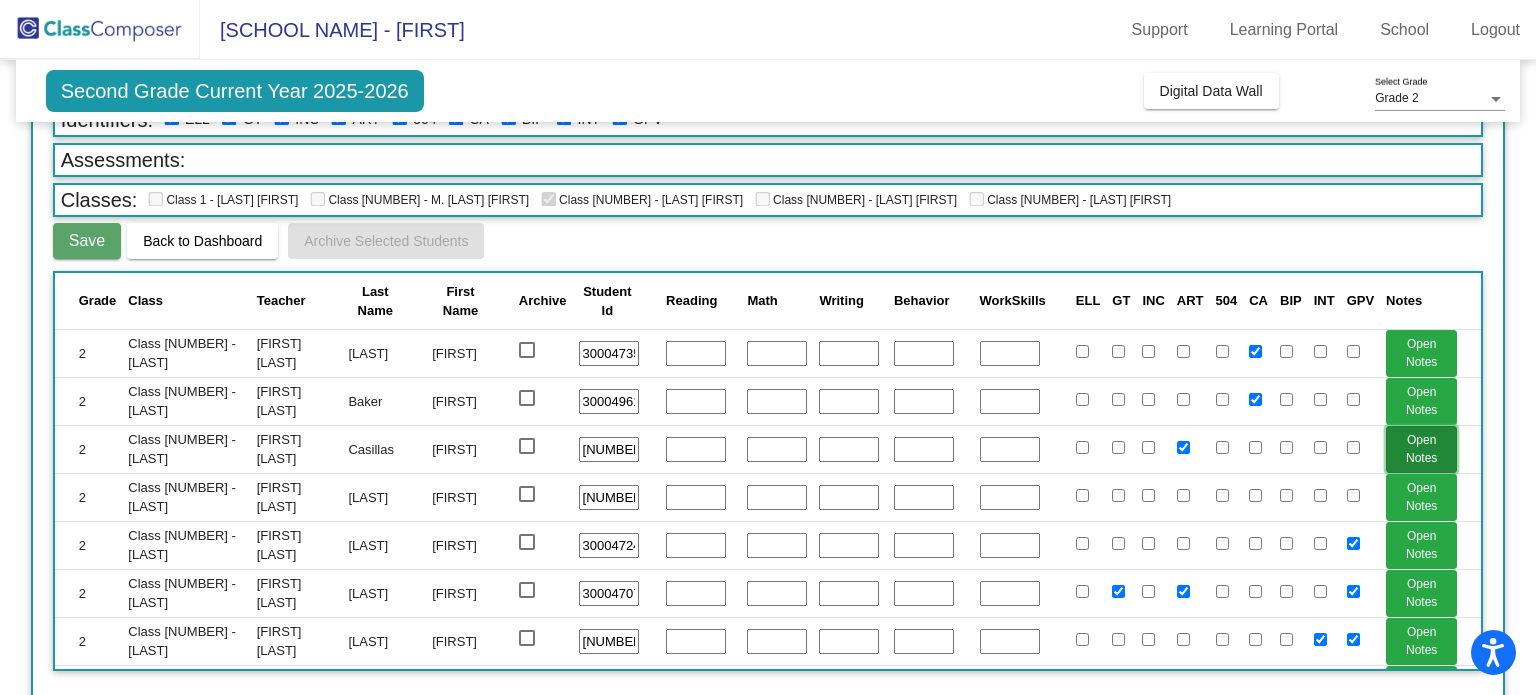 click on "Open Notes" 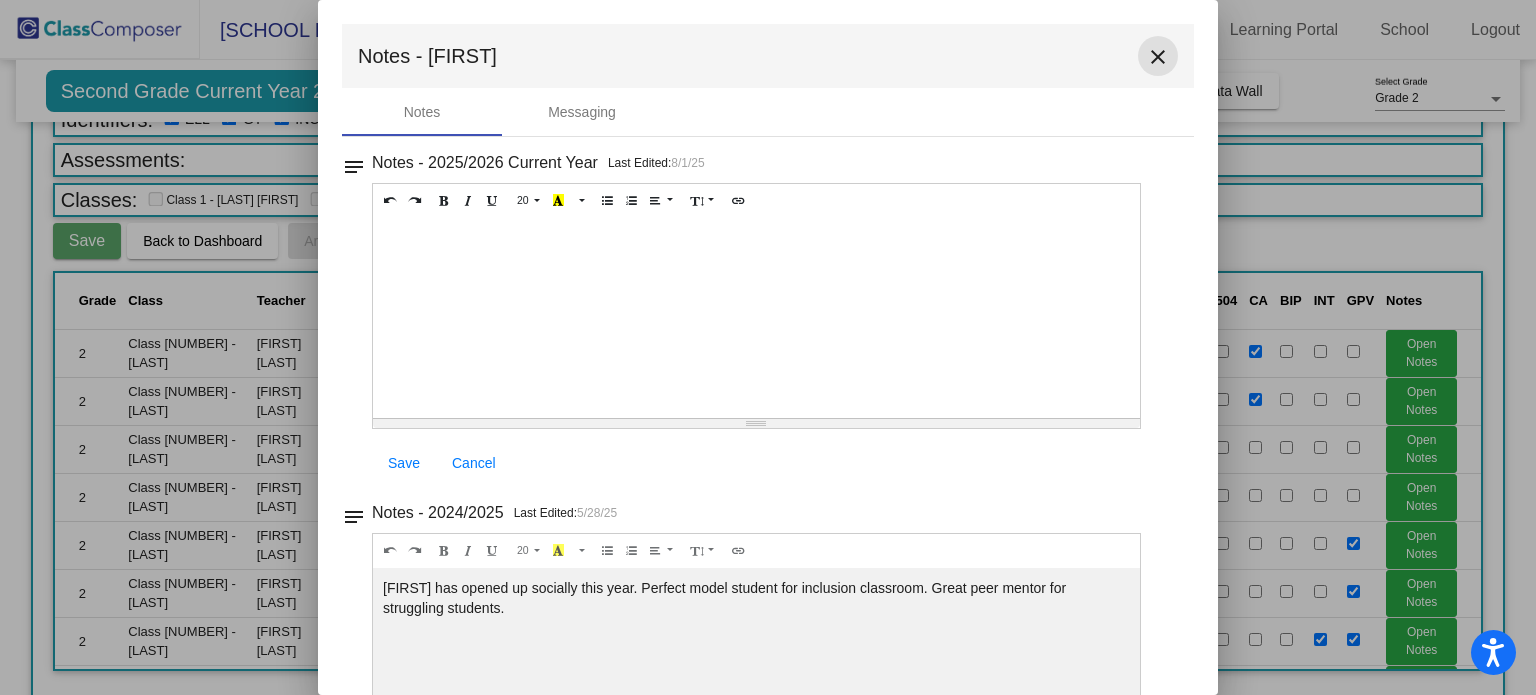 click on "close" at bounding box center [1158, 57] 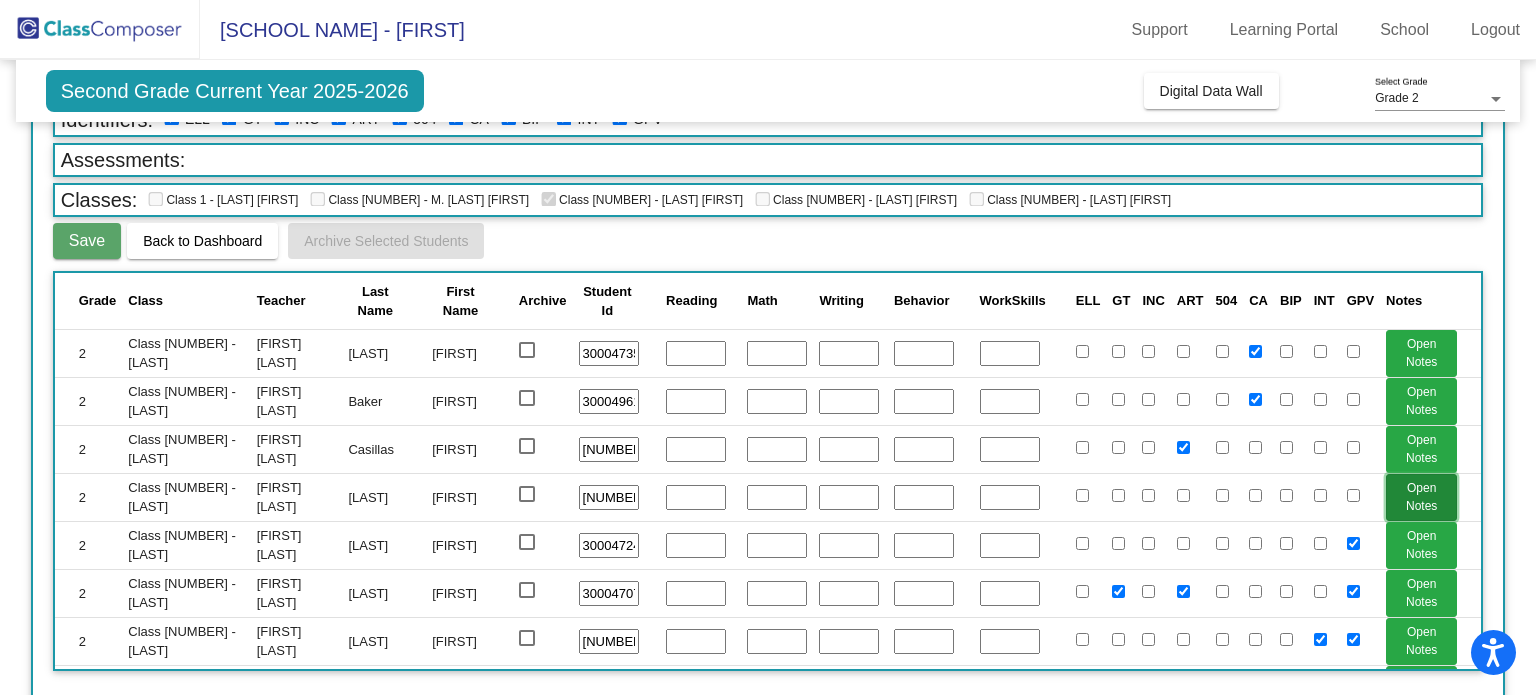 click on "Open Notes" 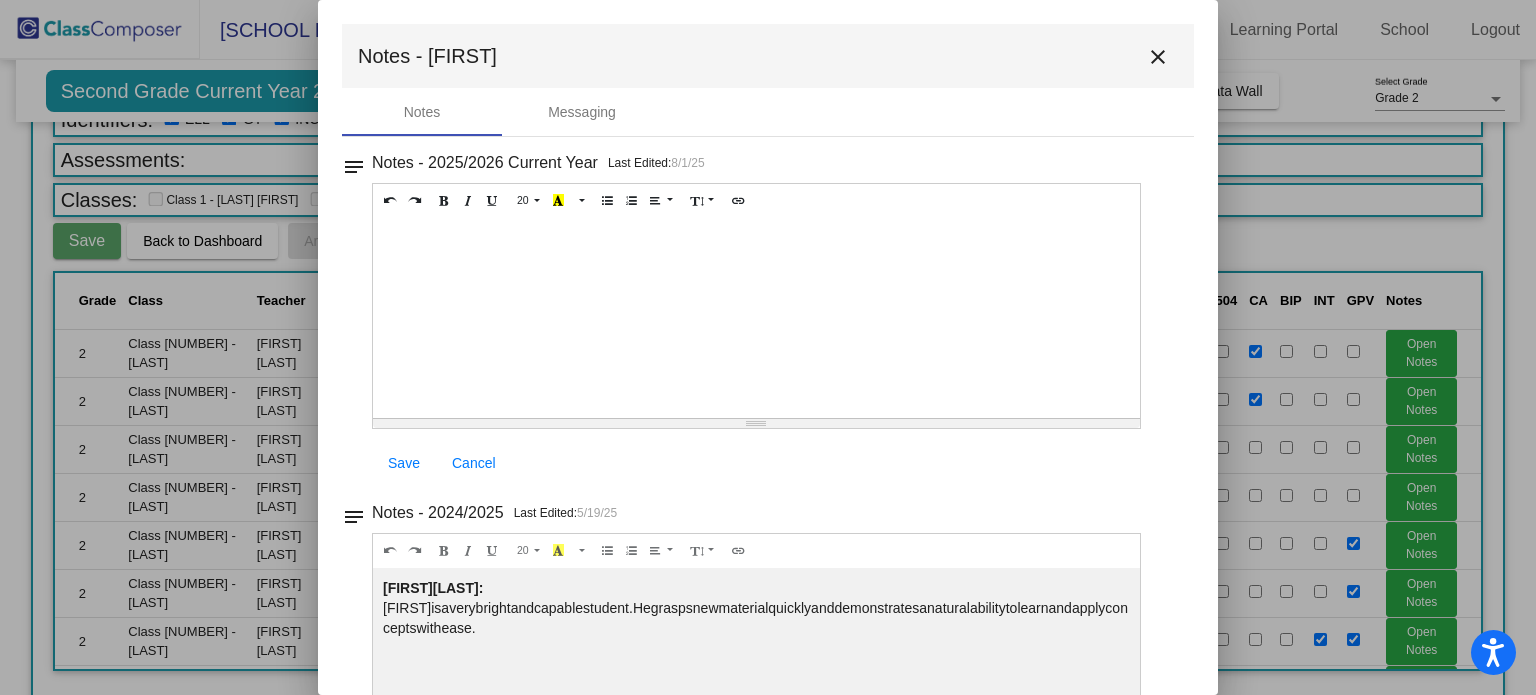 click on "close" at bounding box center (1158, 57) 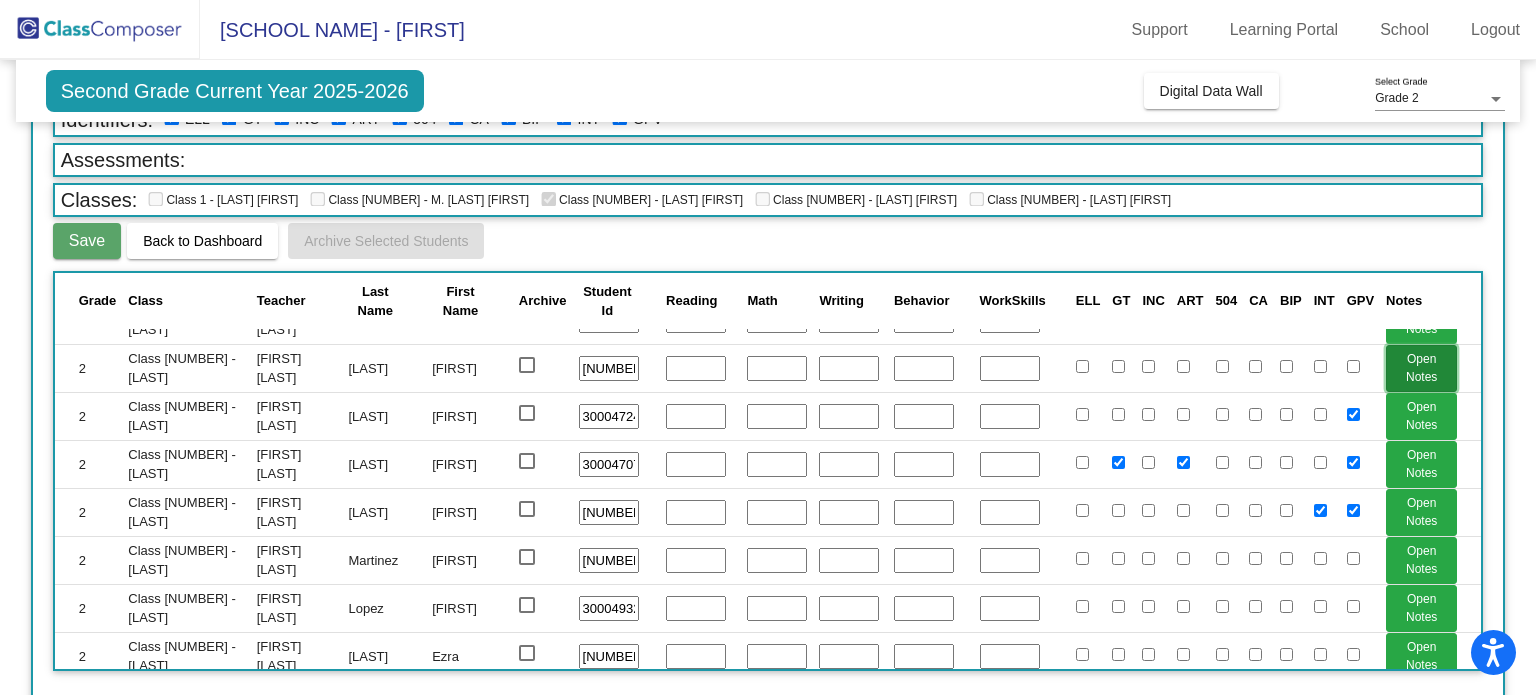 scroll, scrollTop: 123, scrollLeft: 0, axis: vertical 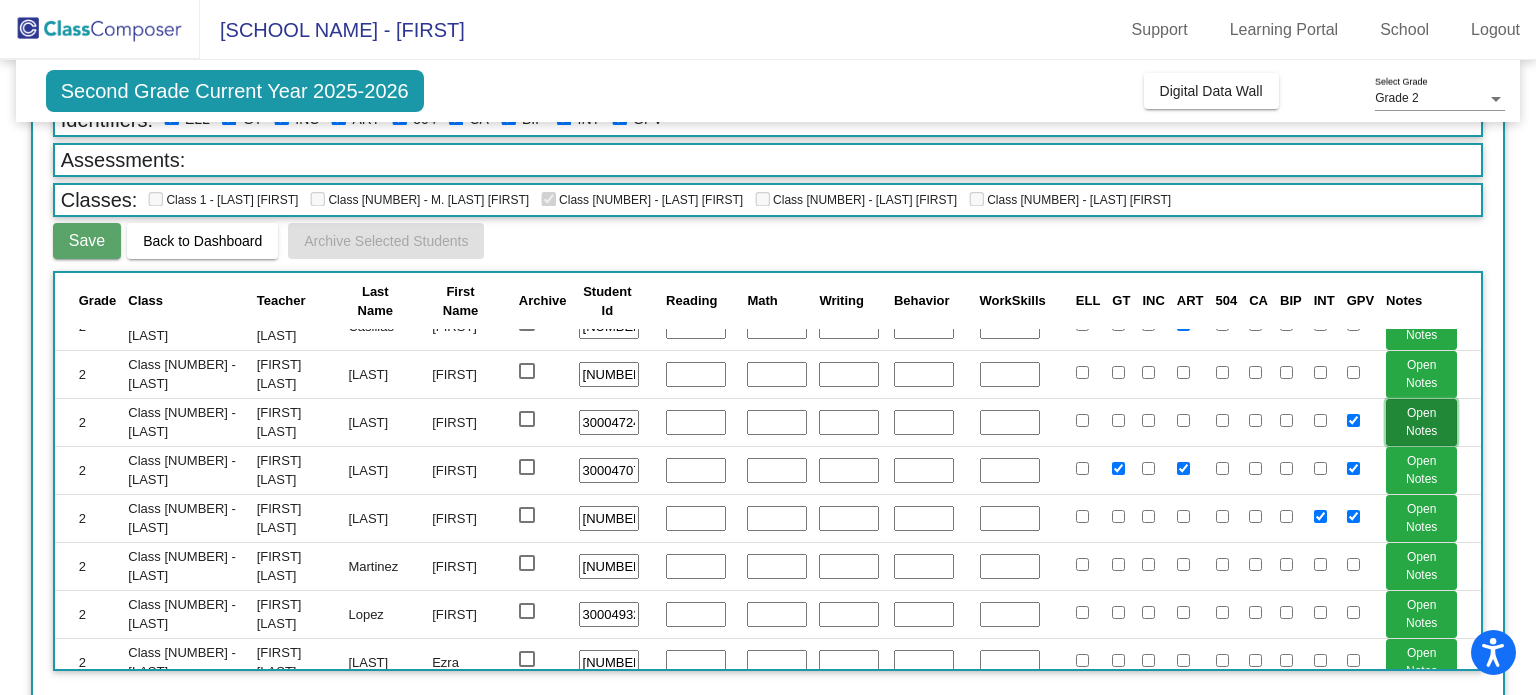 click on "Open Notes" 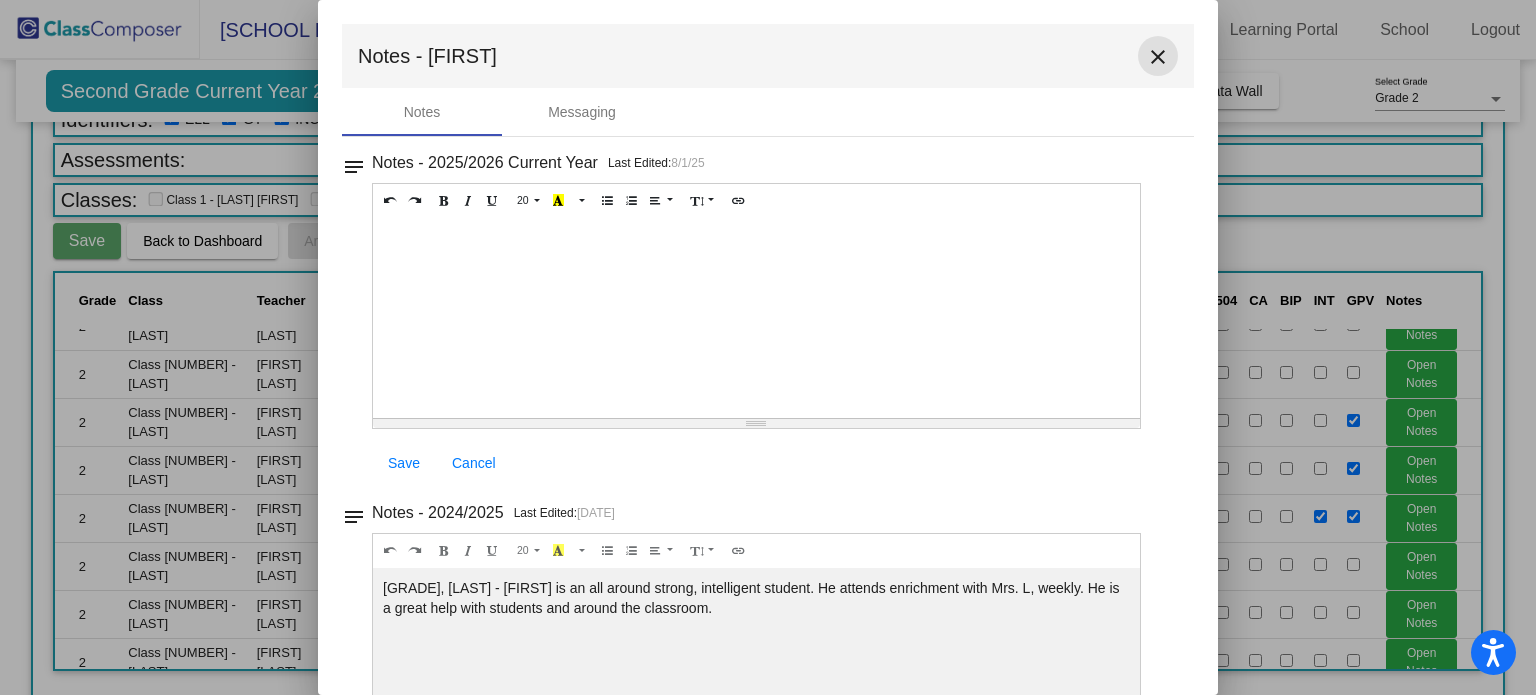 click on "close" at bounding box center (1158, 57) 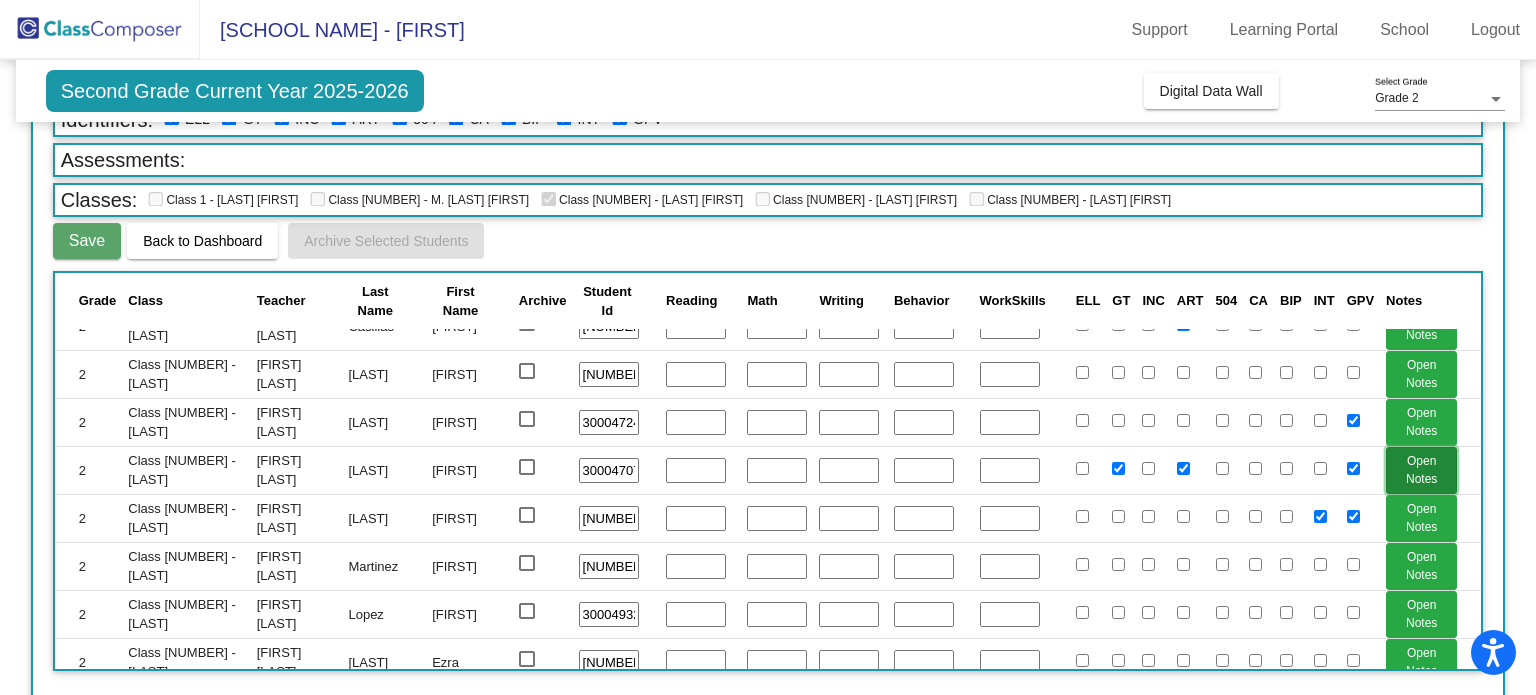 click on "Open Notes" 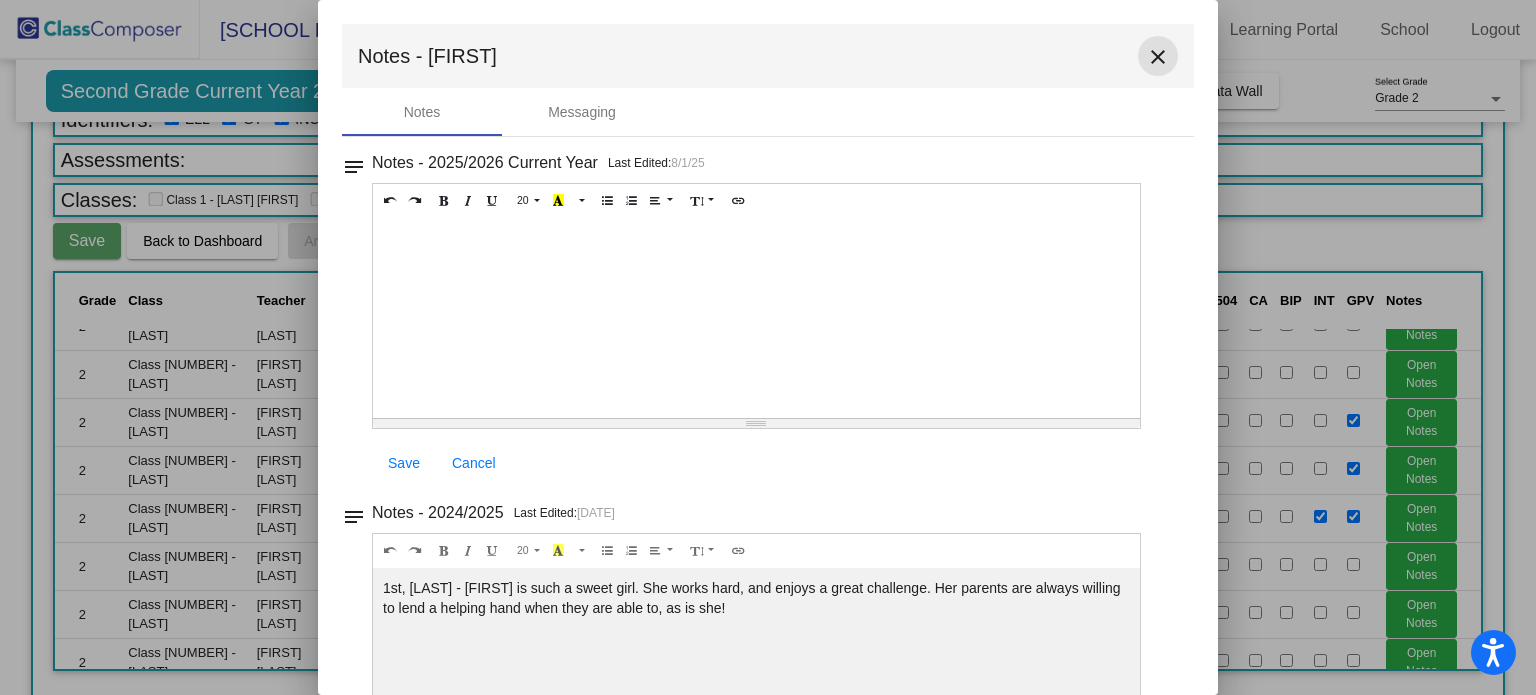 click on "close" at bounding box center (1158, 57) 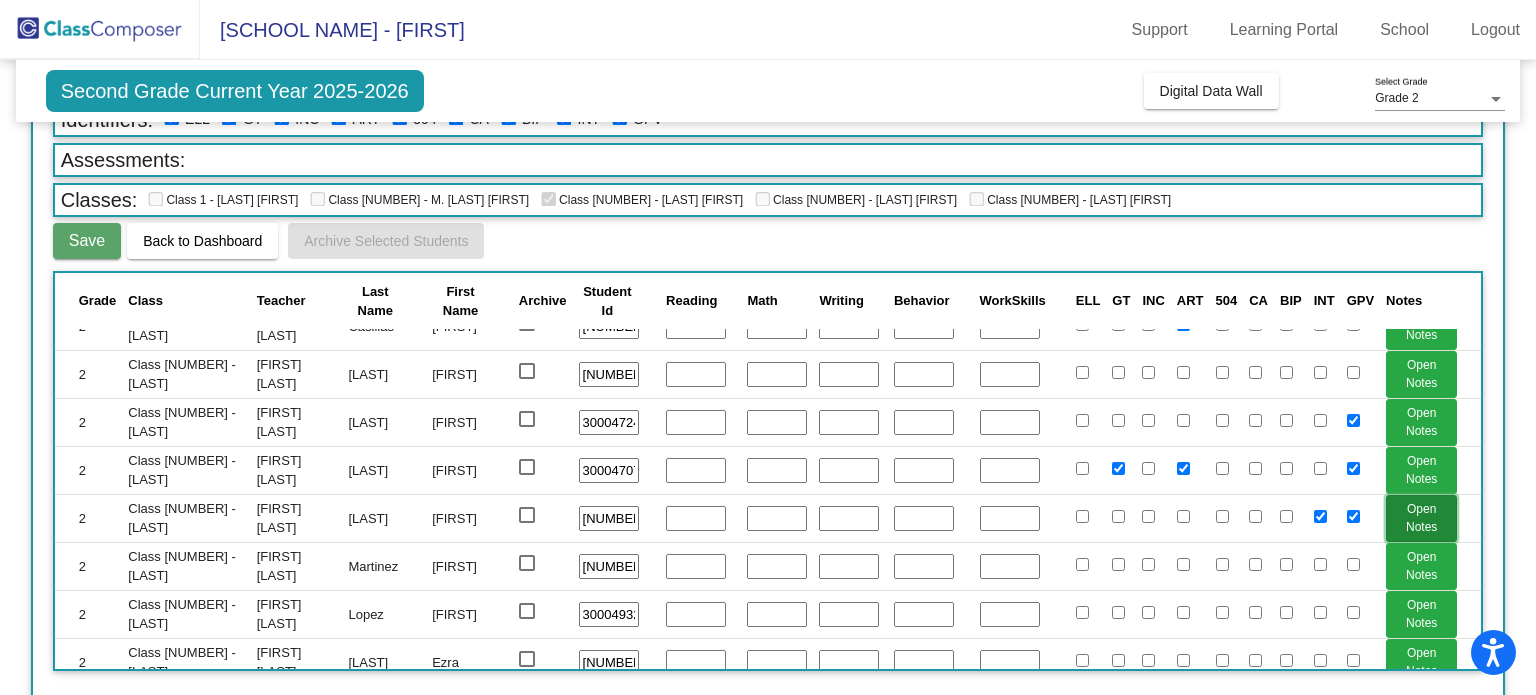 click on "Open Notes" 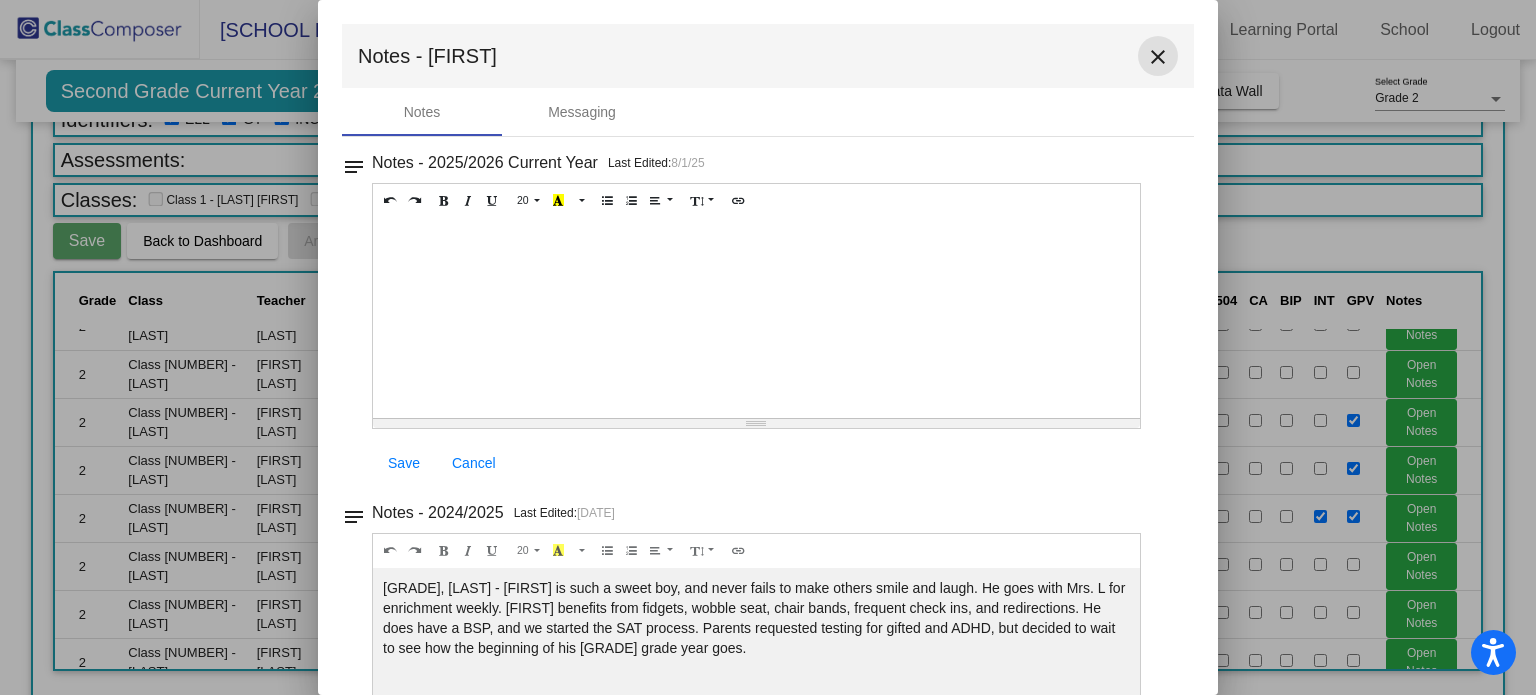 click on "close" at bounding box center (1158, 57) 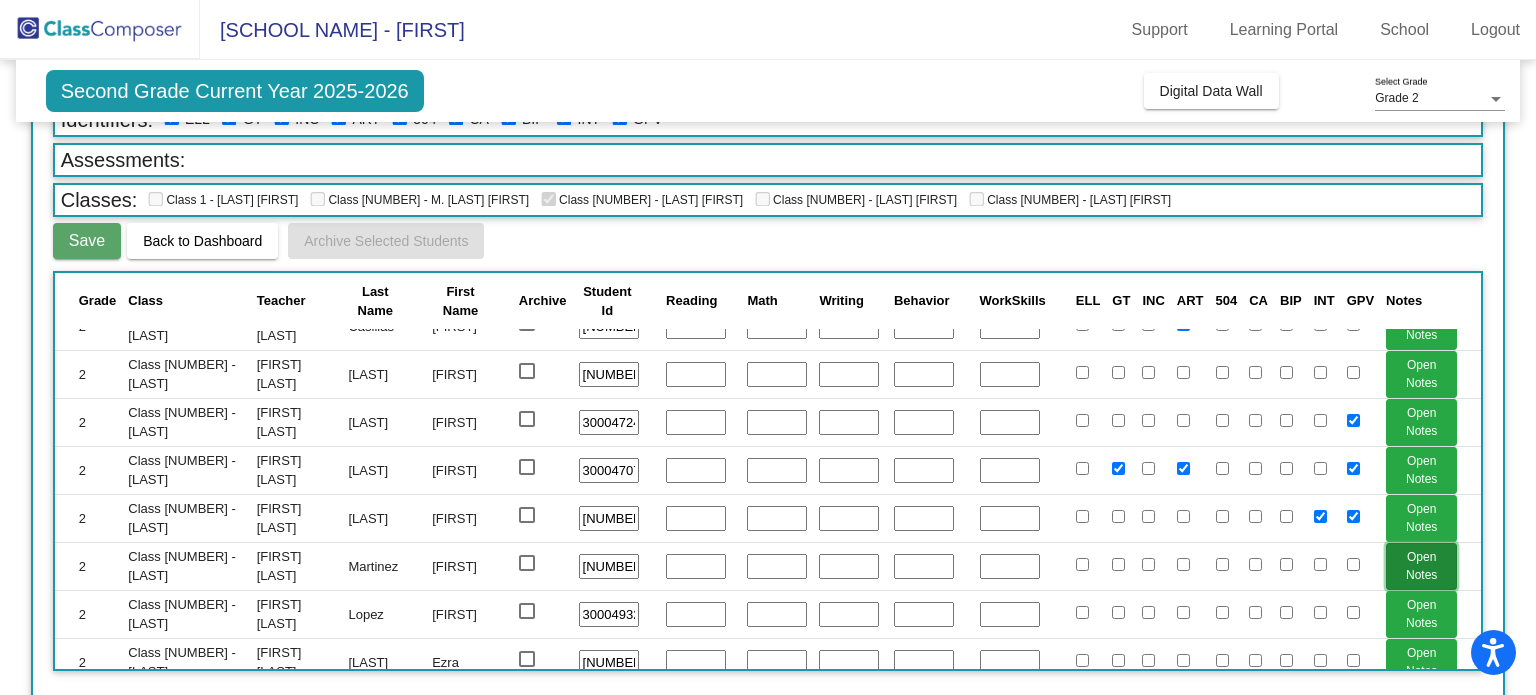 click on "Open Notes" 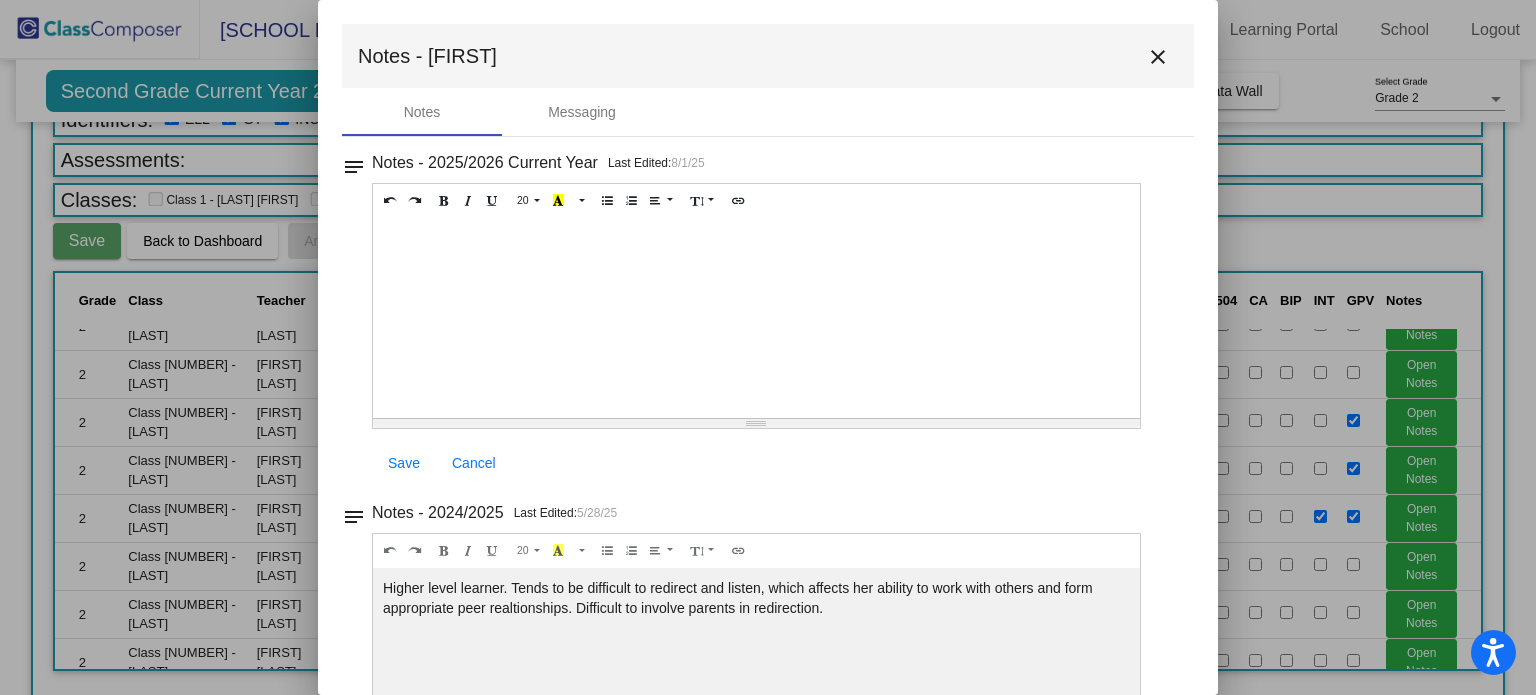 drag, startPoint x: 1457, startPoint y: 389, endPoint x: 1460, endPoint y: 407, distance: 18.248287 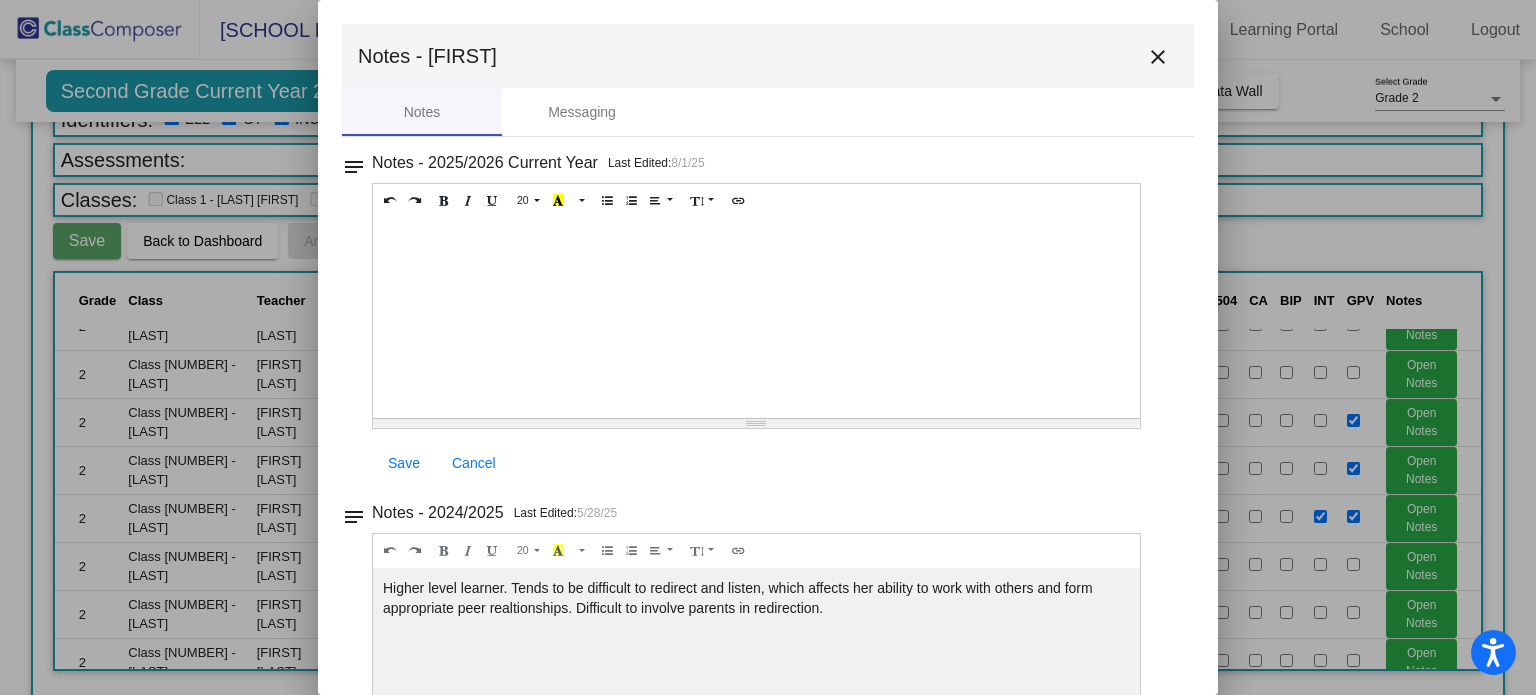 click on "close" at bounding box center (1158, 57) 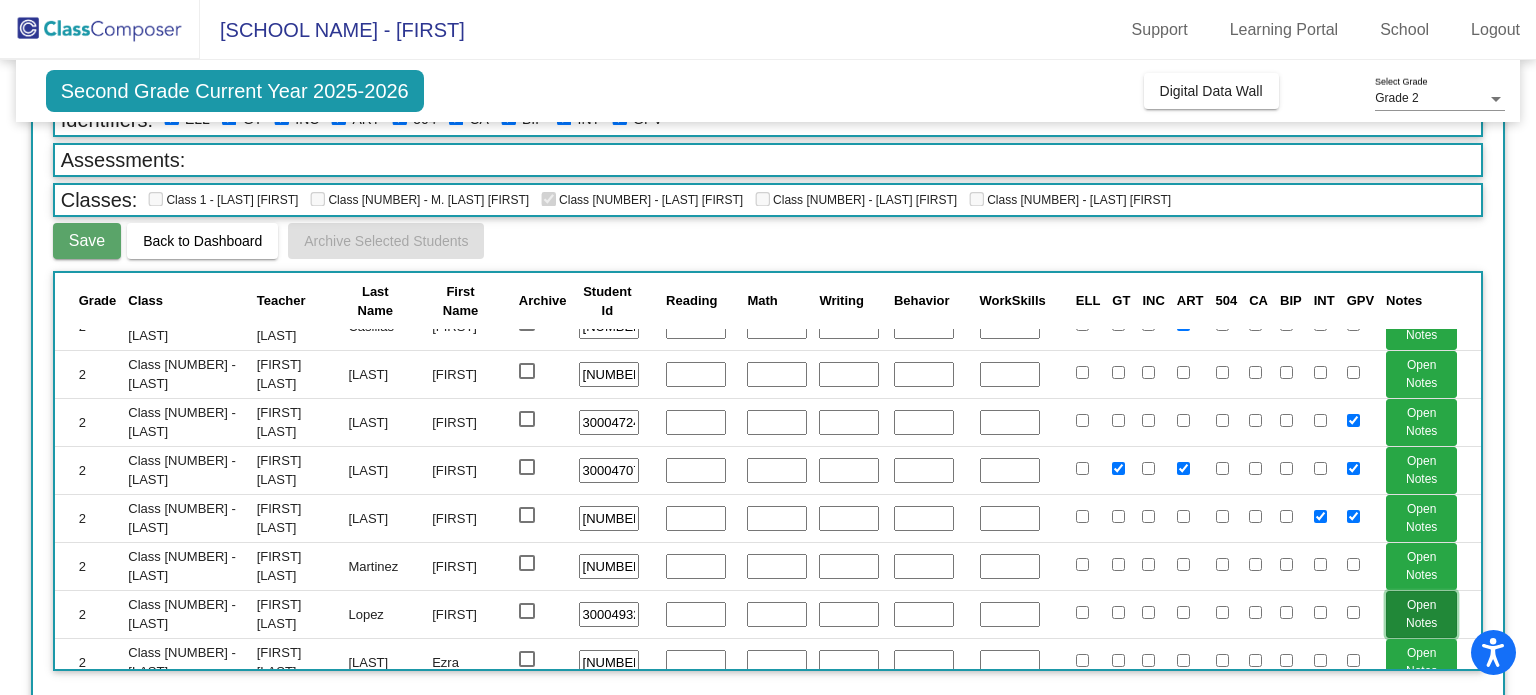 click on "Open Notes" 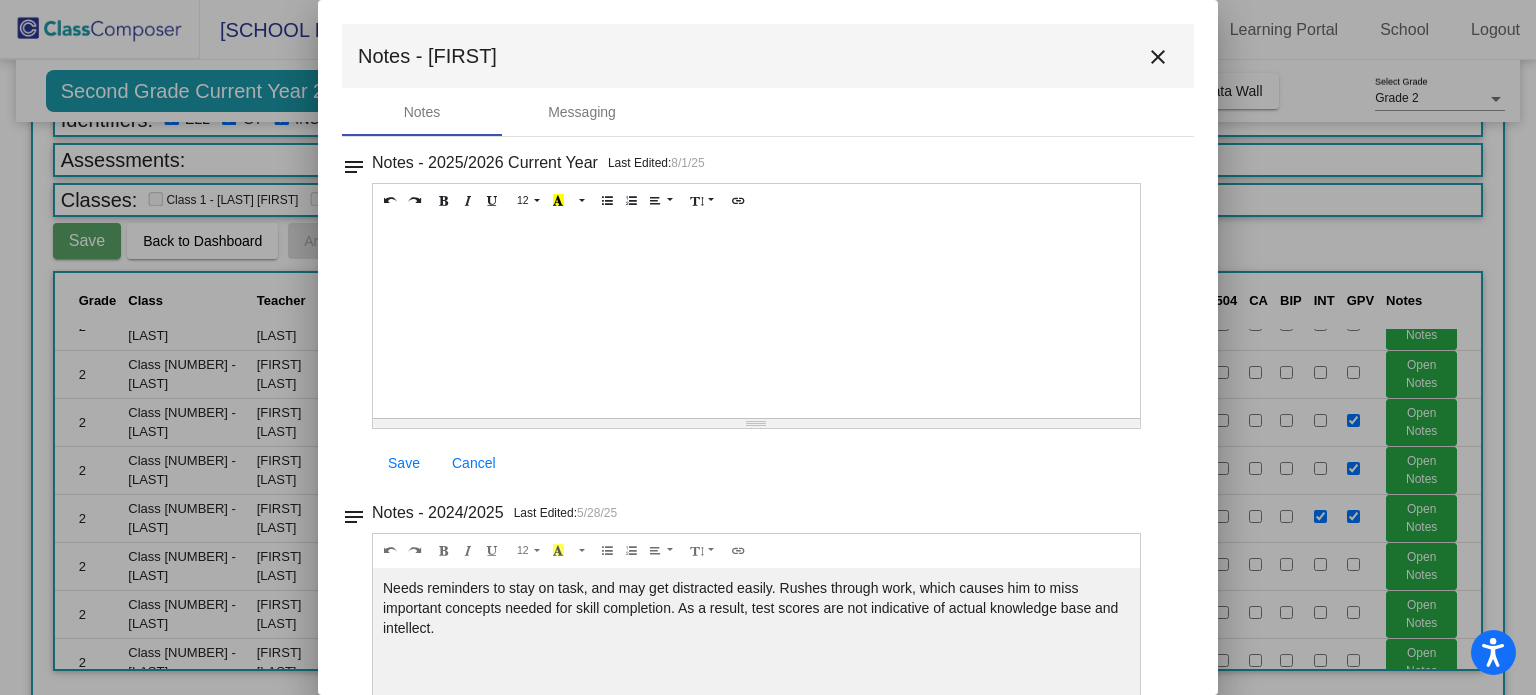 drag, startPoint x: 1468, startPoint y: 413, endPoint x: 1473, endPoint y: 460, distance: 47.26521 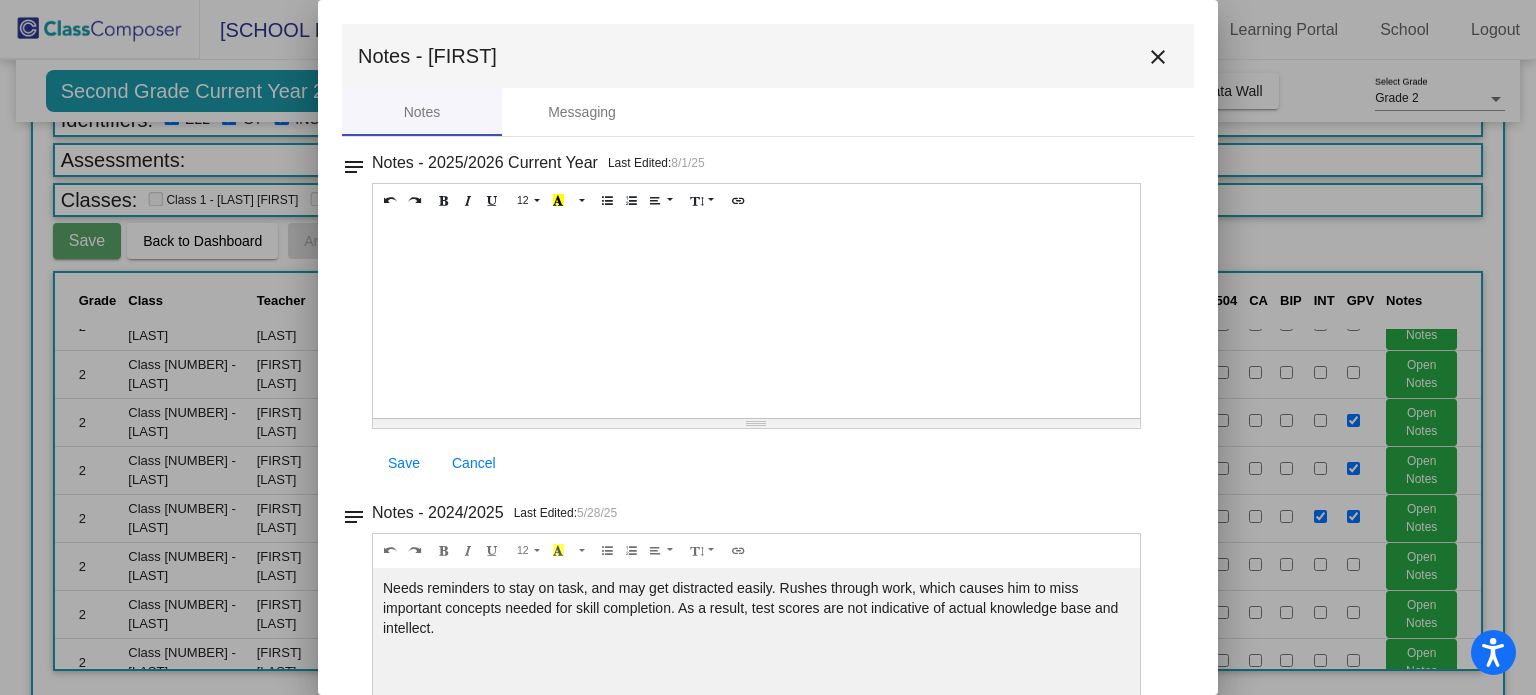 click on "close" at bounding box center (1158, 57) 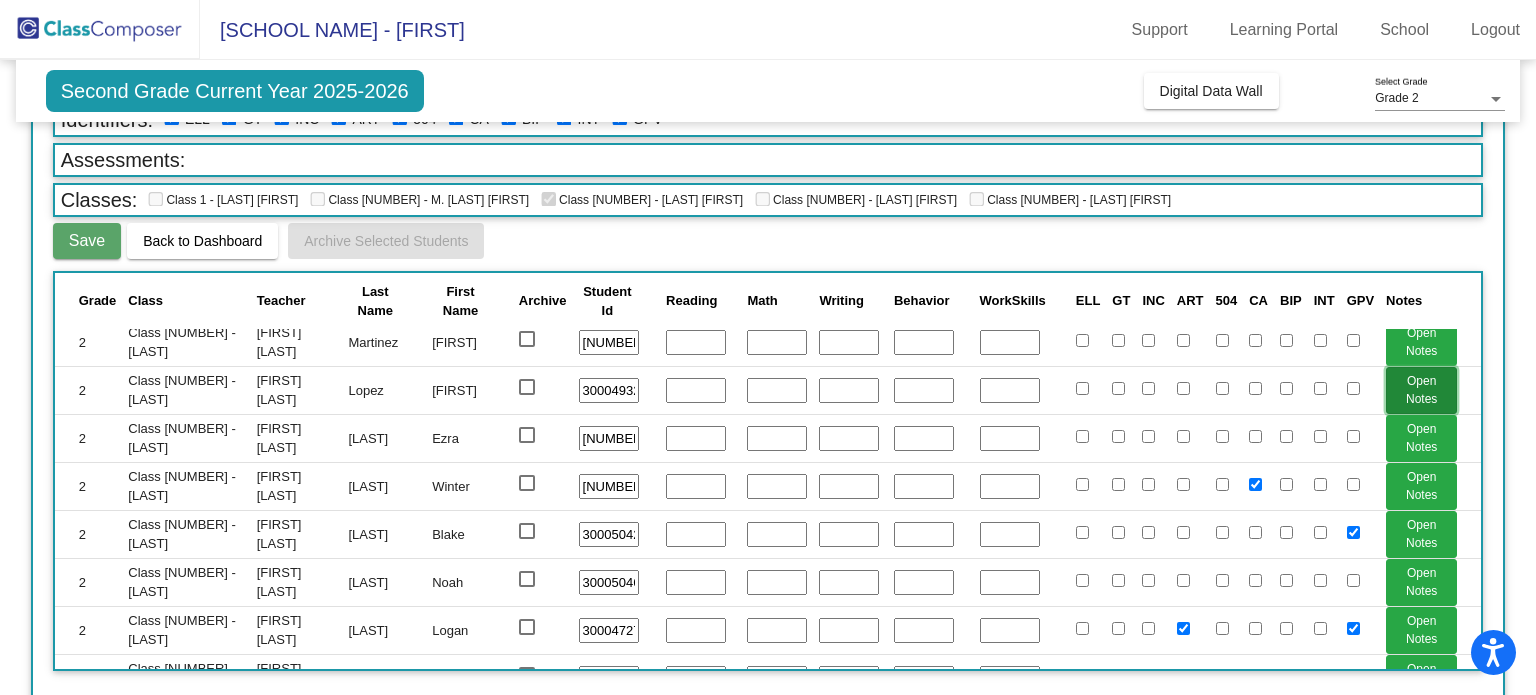 scroll, scrollTop: 348, scrollLeft: 0, axis: vertical 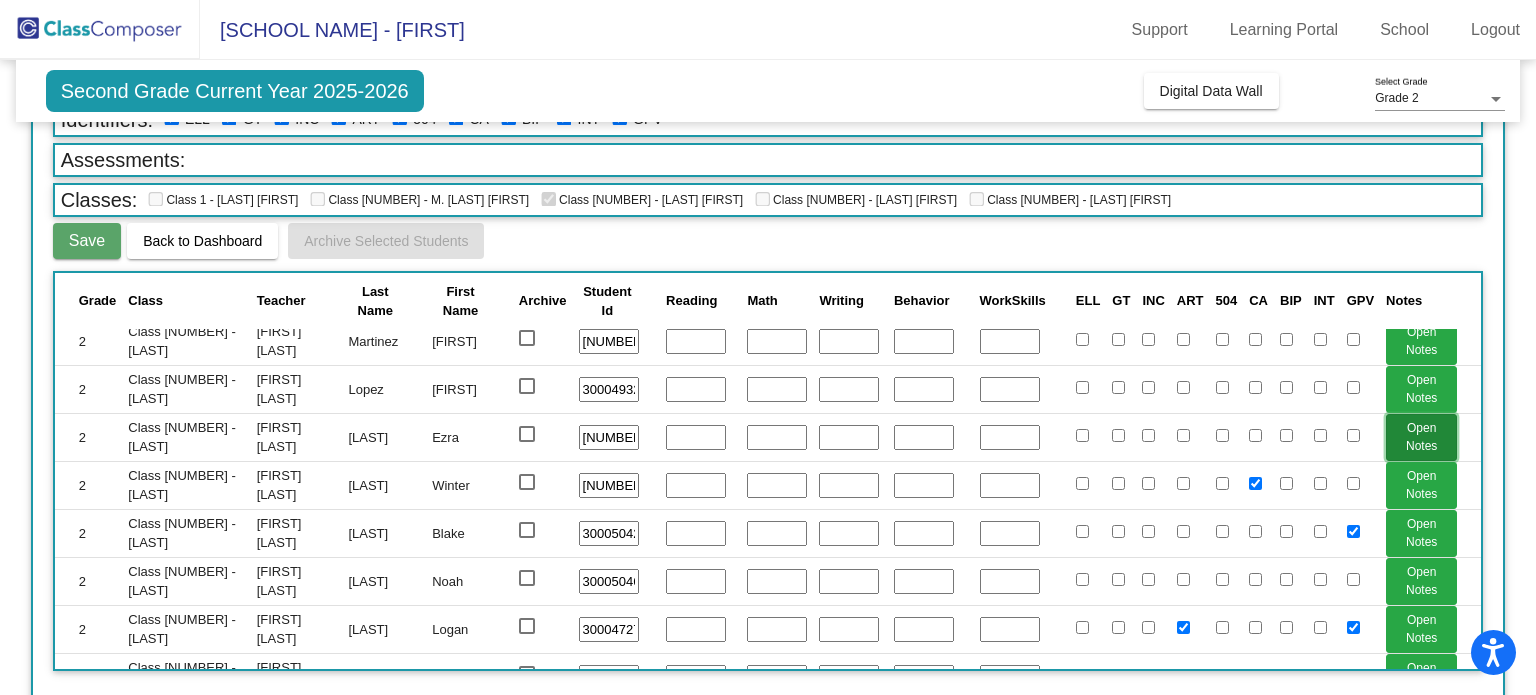 click on "Open Notes" 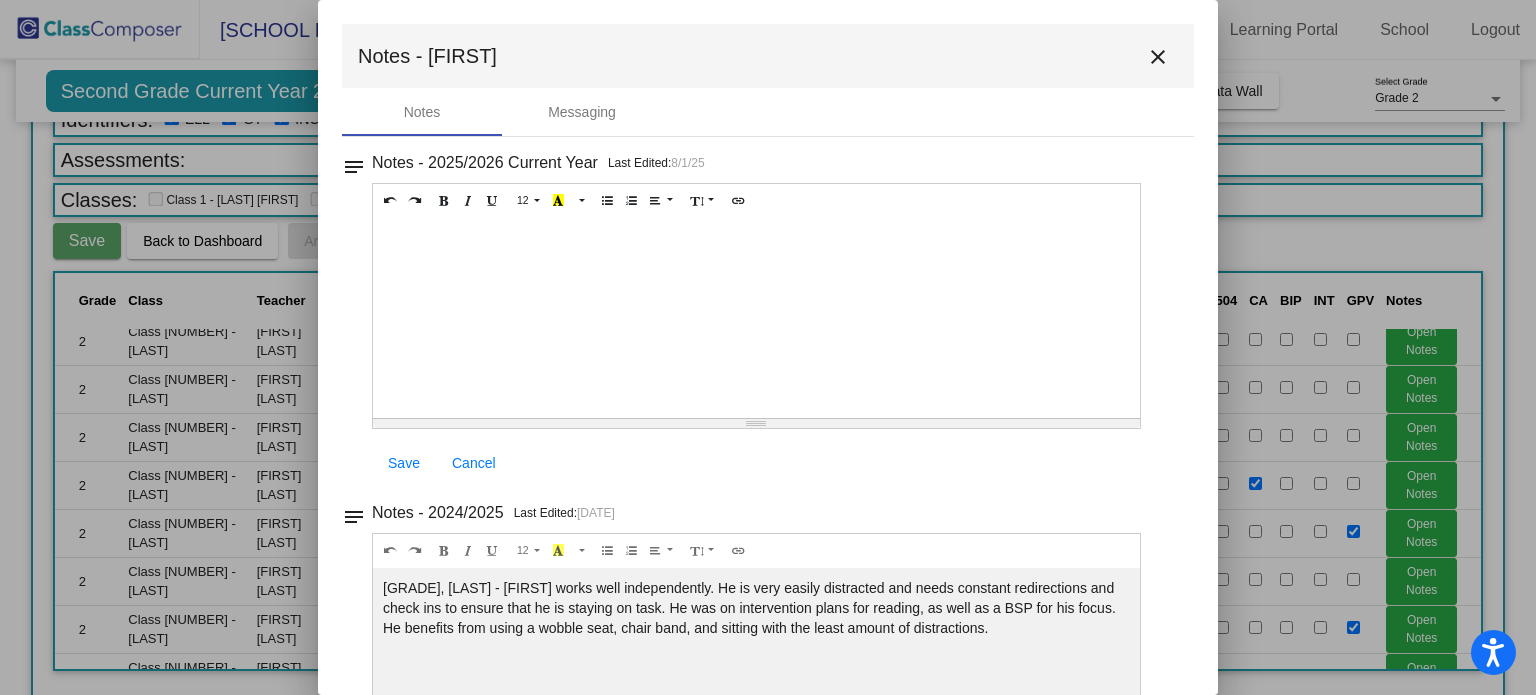 click on "close" at bounding box center (1158, 57) 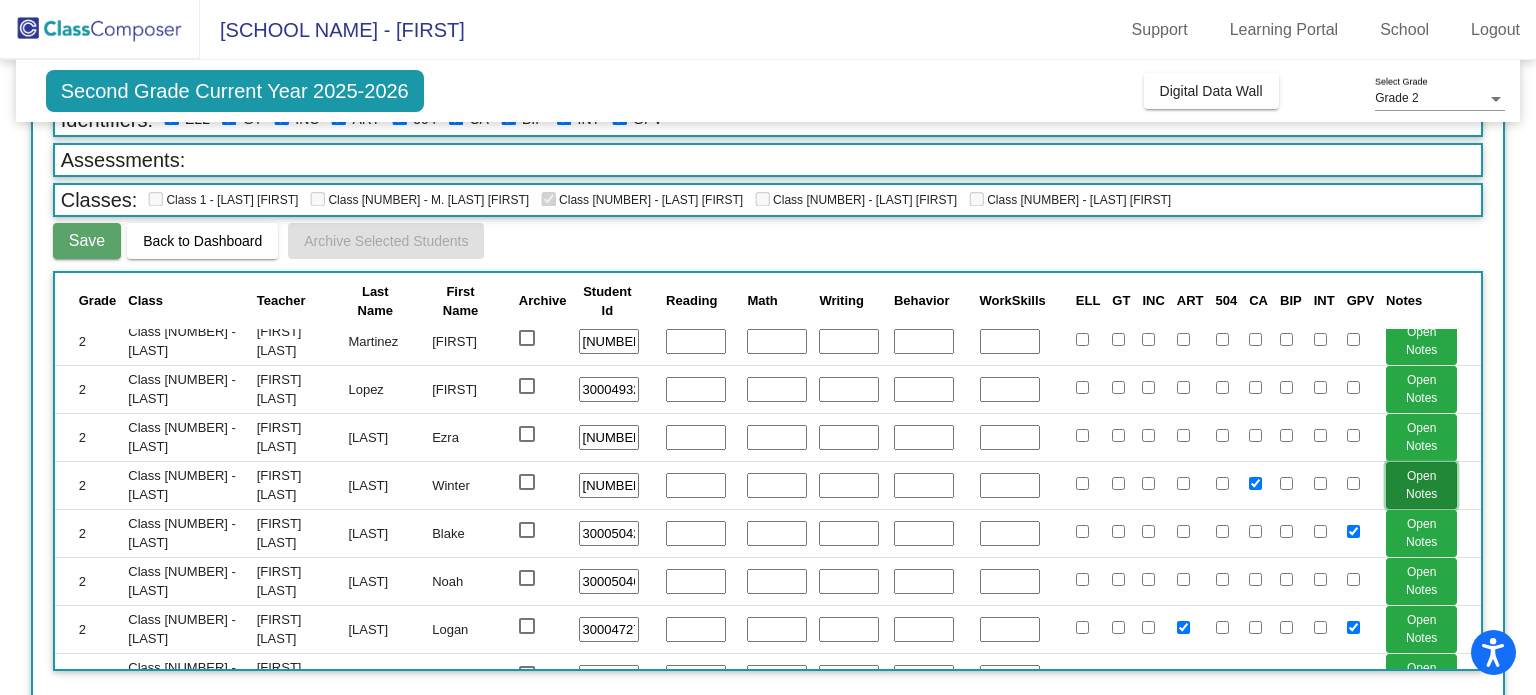 click on "Open Notes" 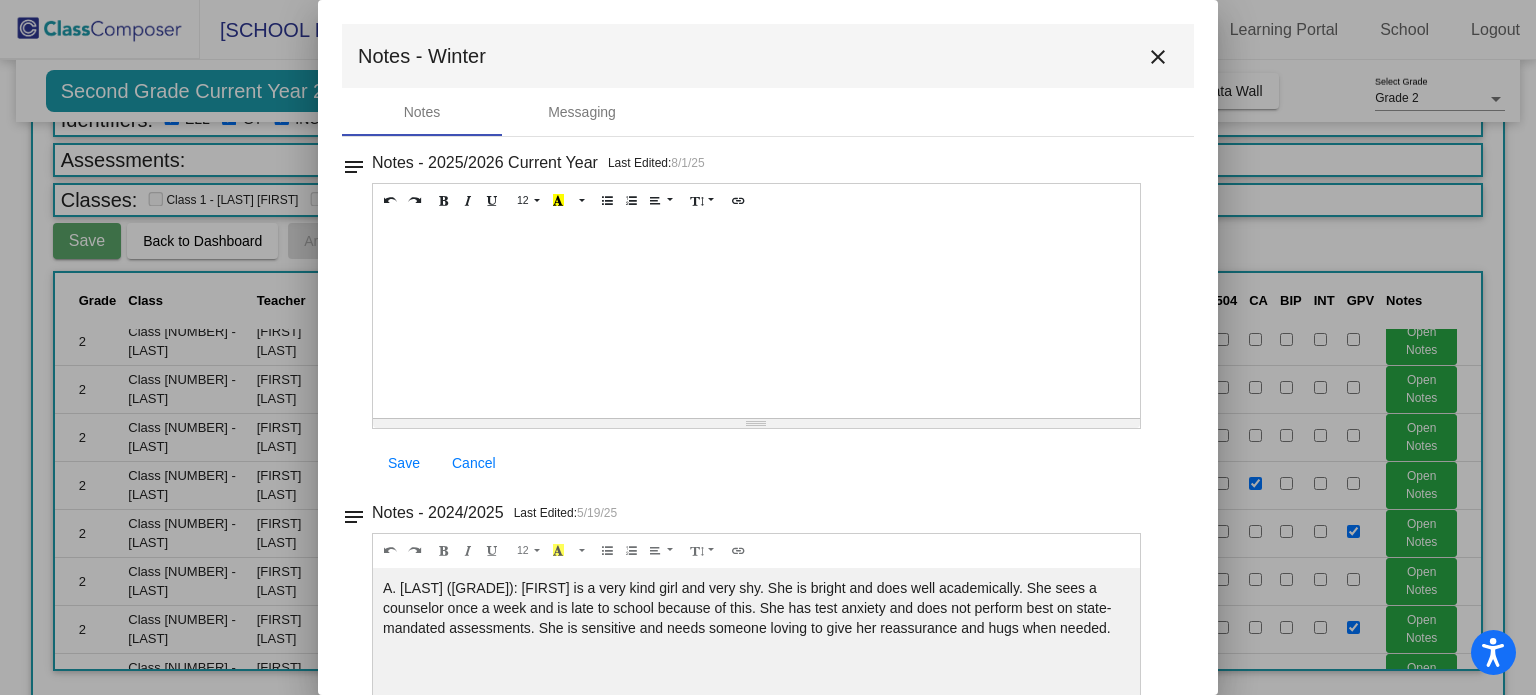 click on "close" at bounding box center [1158, 57] 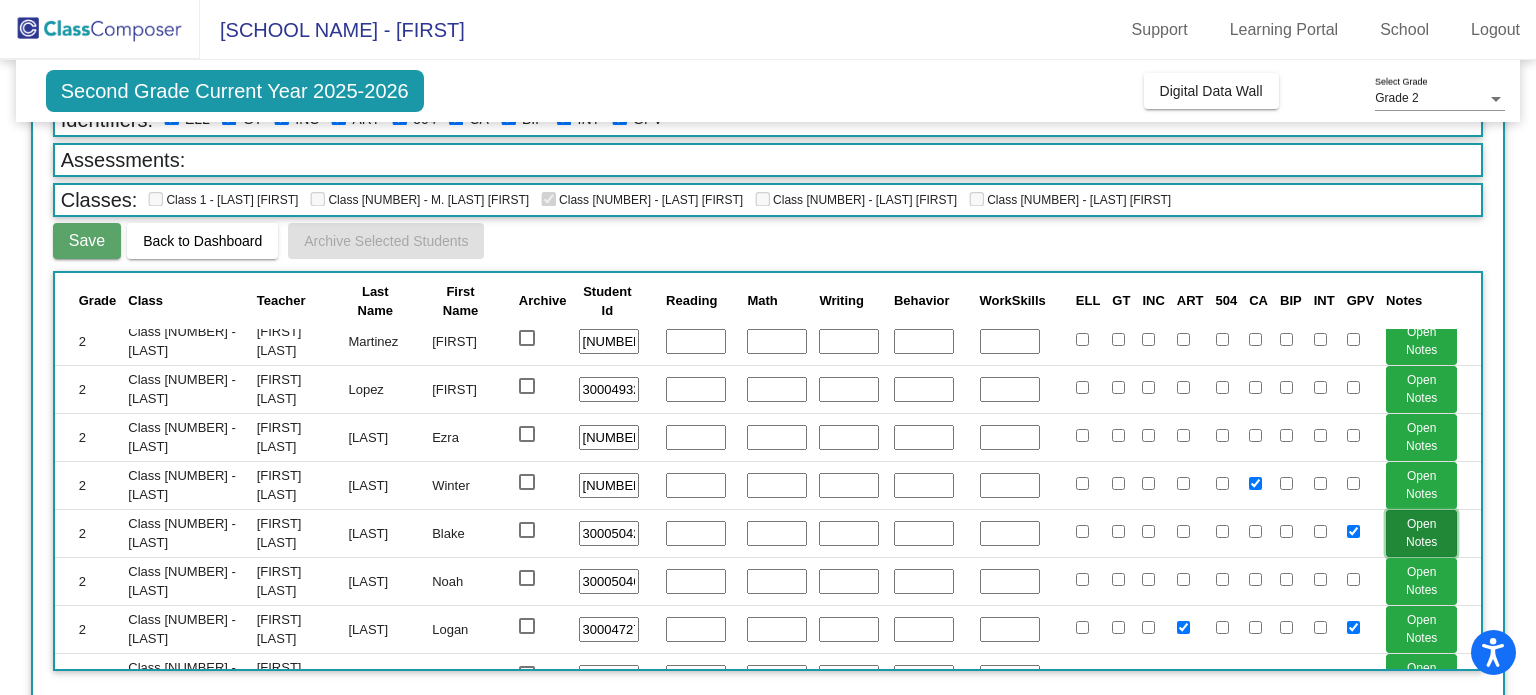 click on "Open Notes" 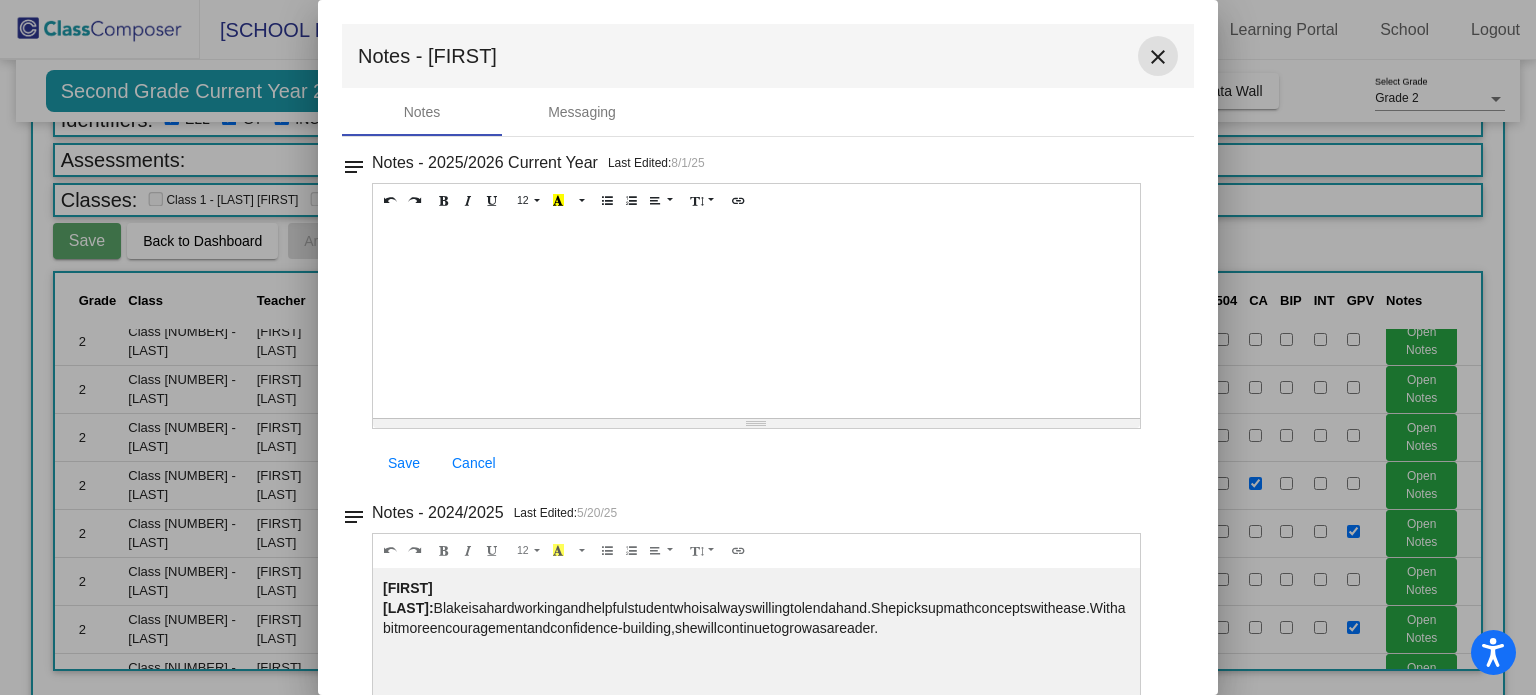 click on "close" at bounding box center [1158, 57] 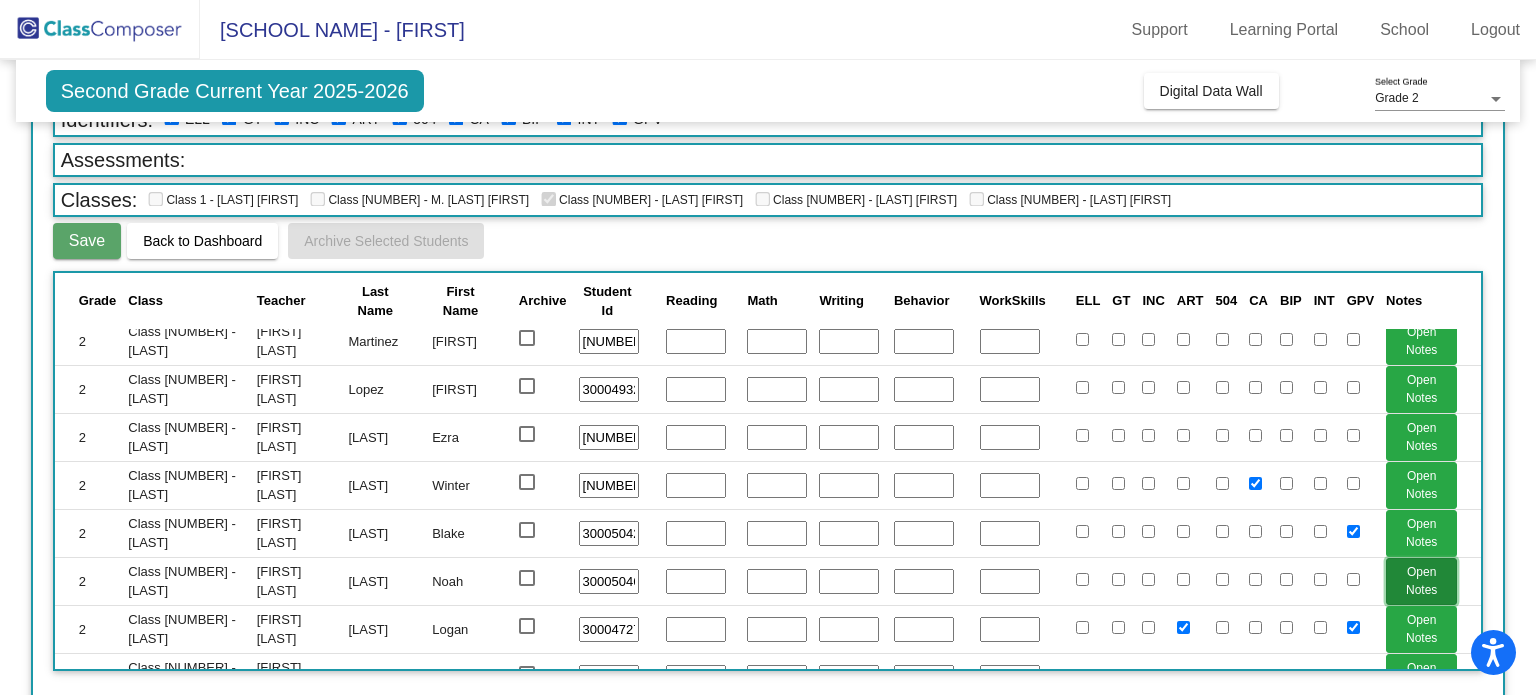 click on "Open Notes" 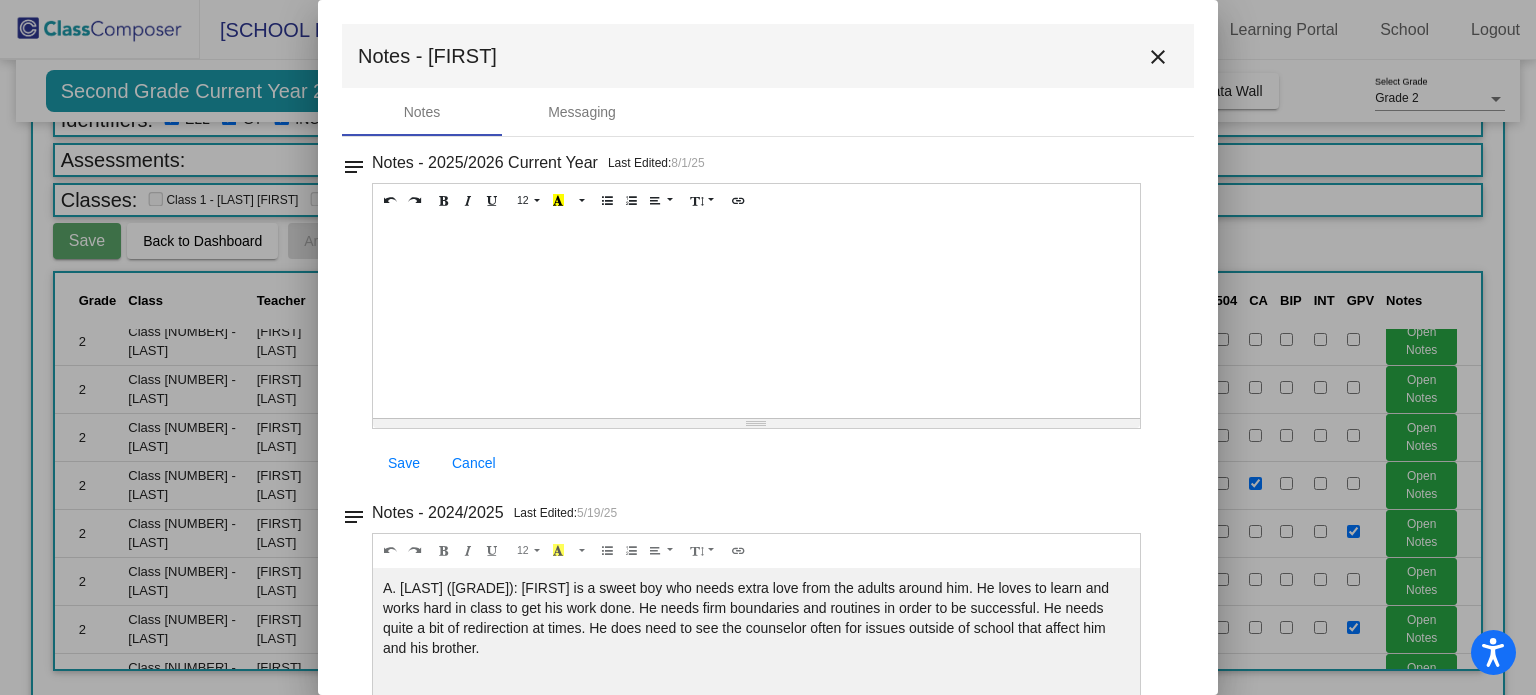 click on "close" at bounding box center (1158, 57) 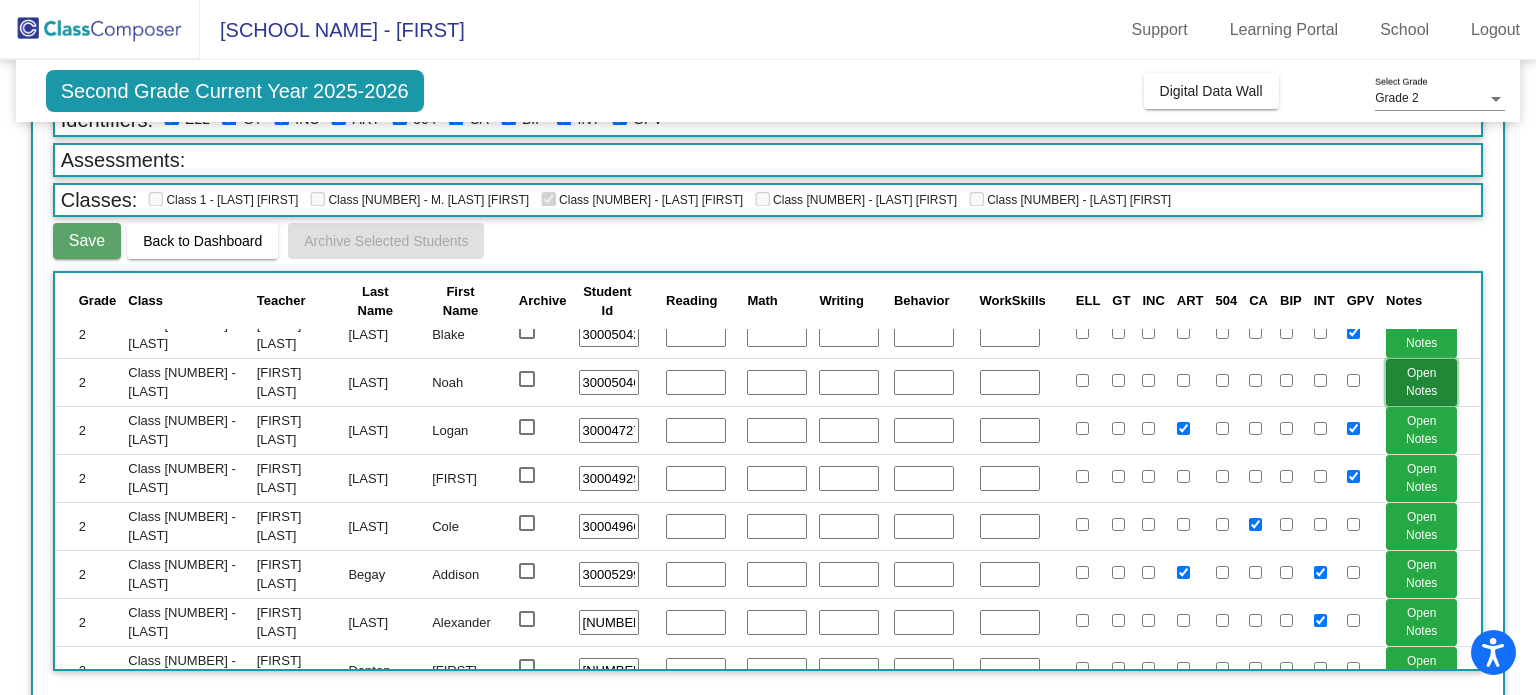 scroll, scrollTop: 554, scrollLeft: 0, axis: vertical 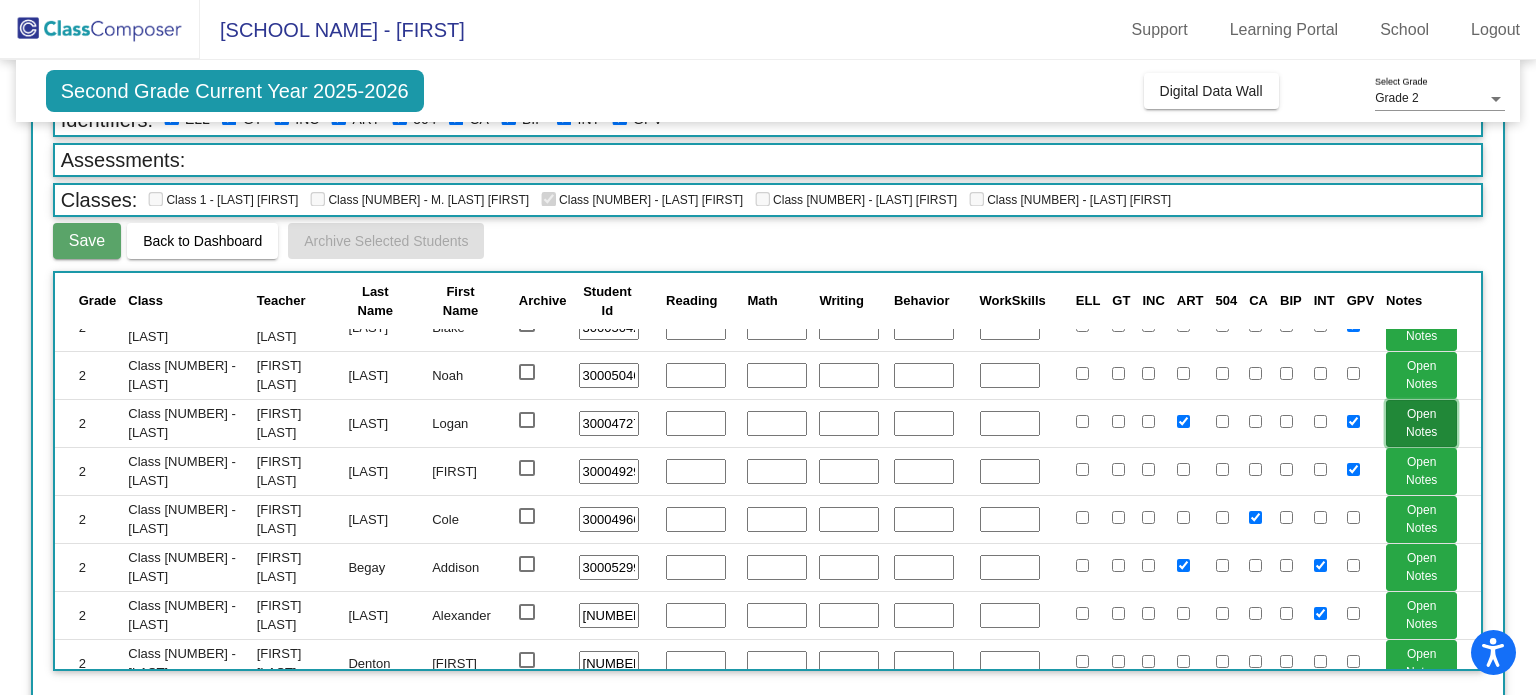 click on "Open Notes" 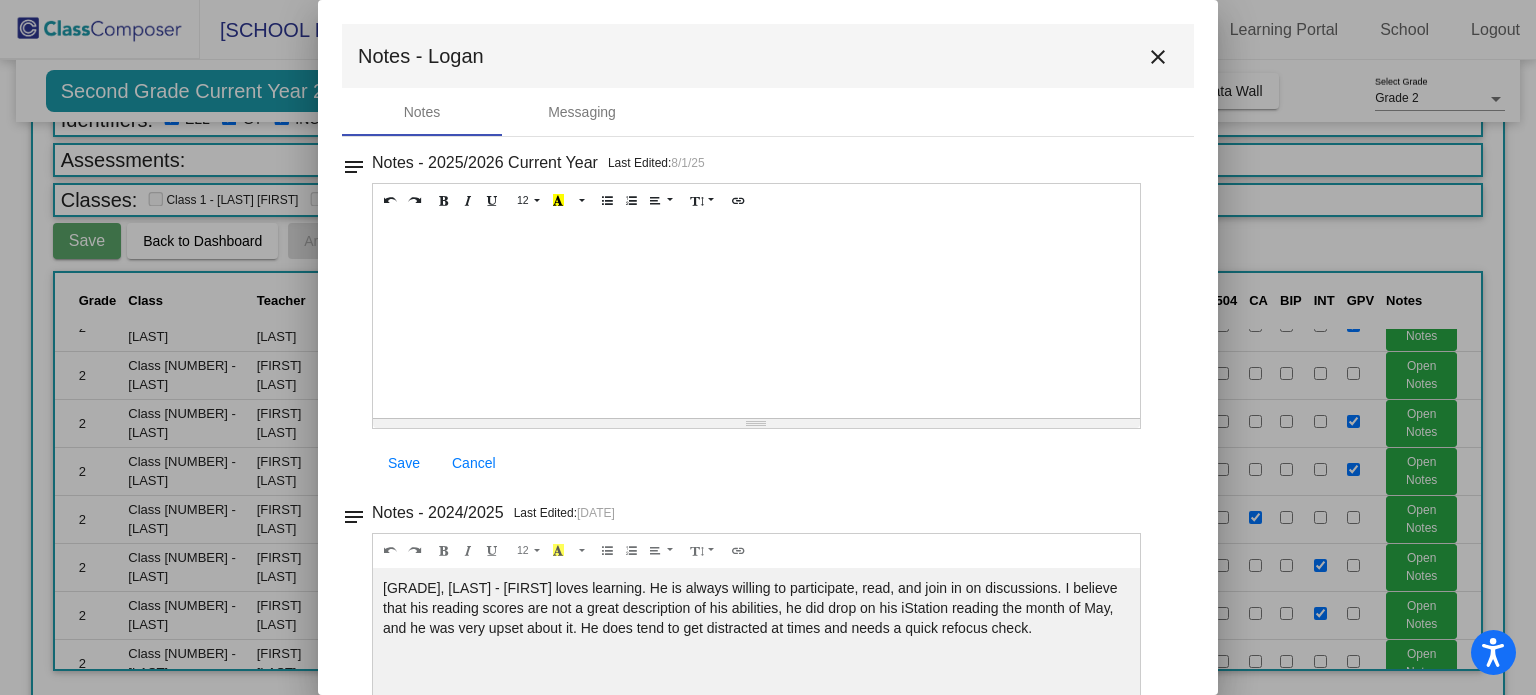 click on "close" at bounding box center (1158, 57) 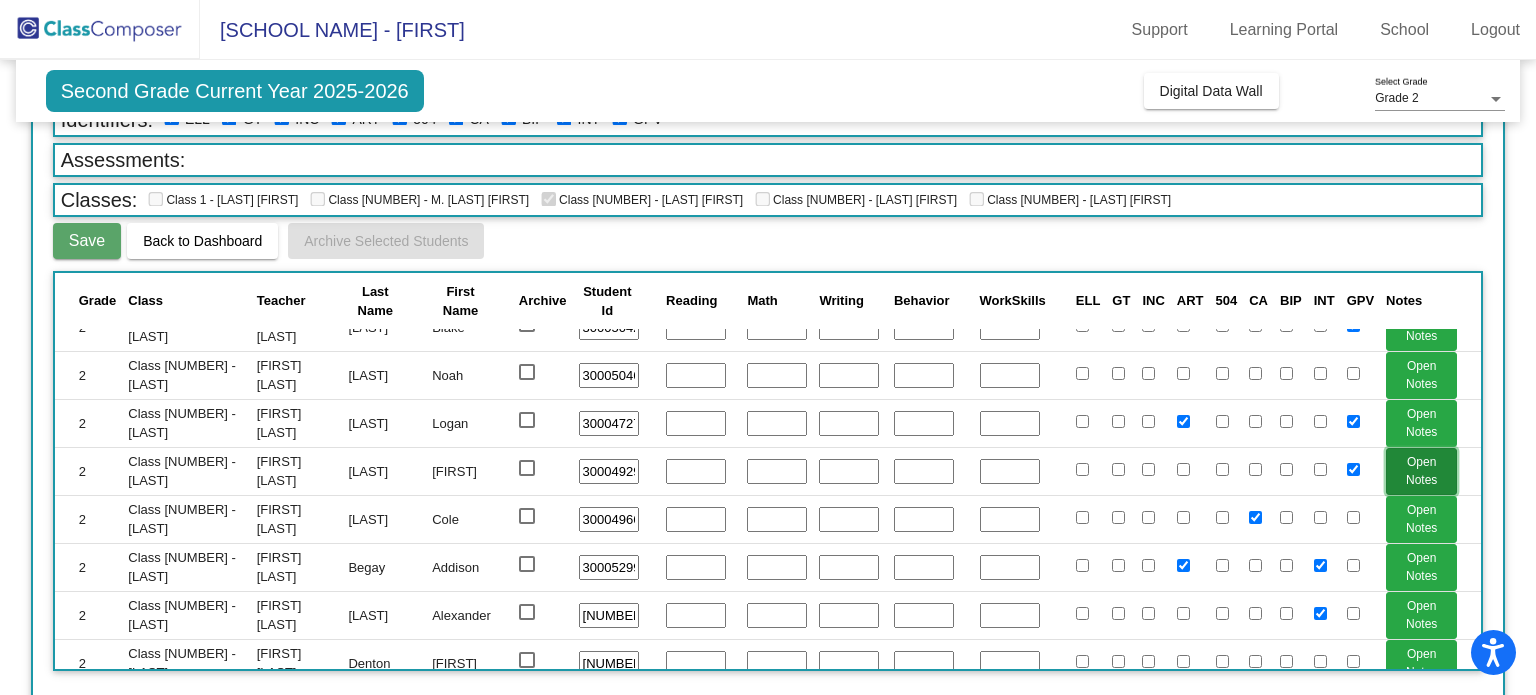 click on "Open Notes" 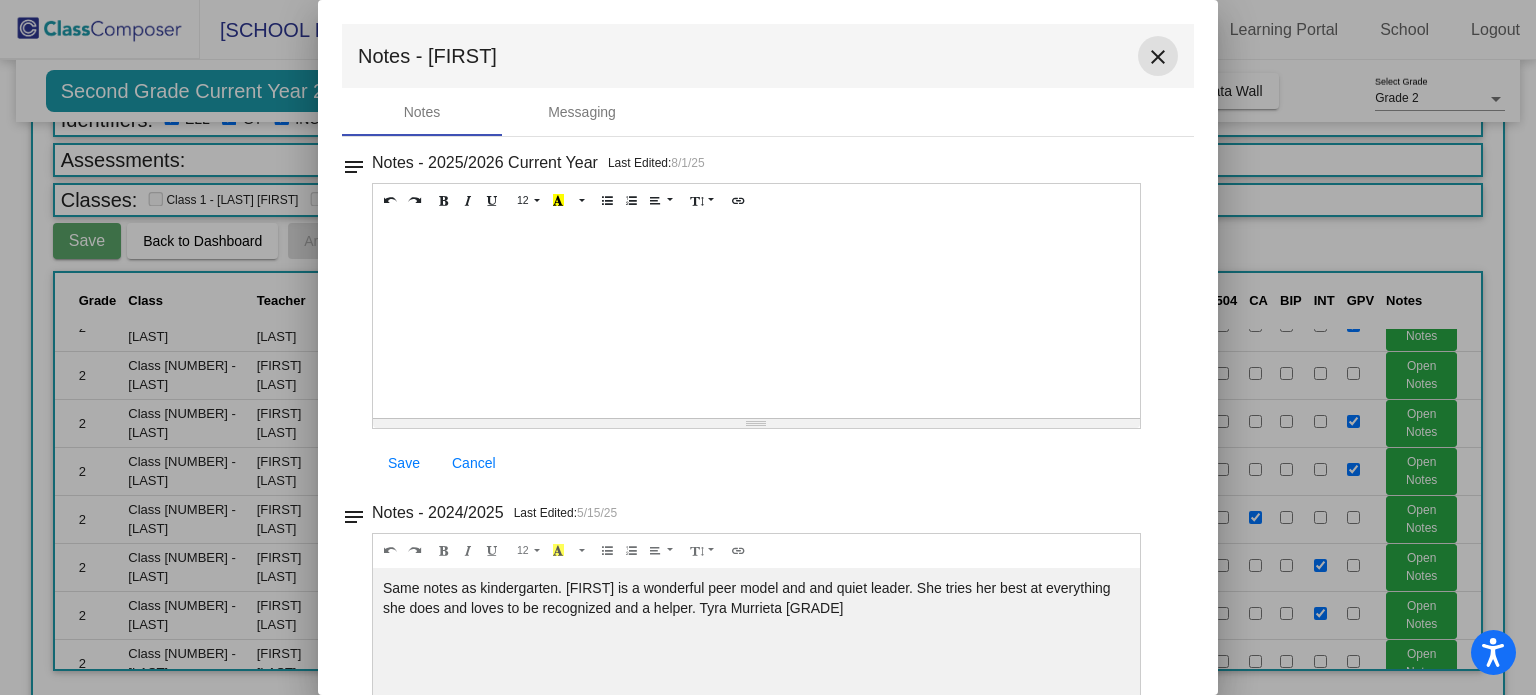 click on "close" at bounding box center (1158, 57) 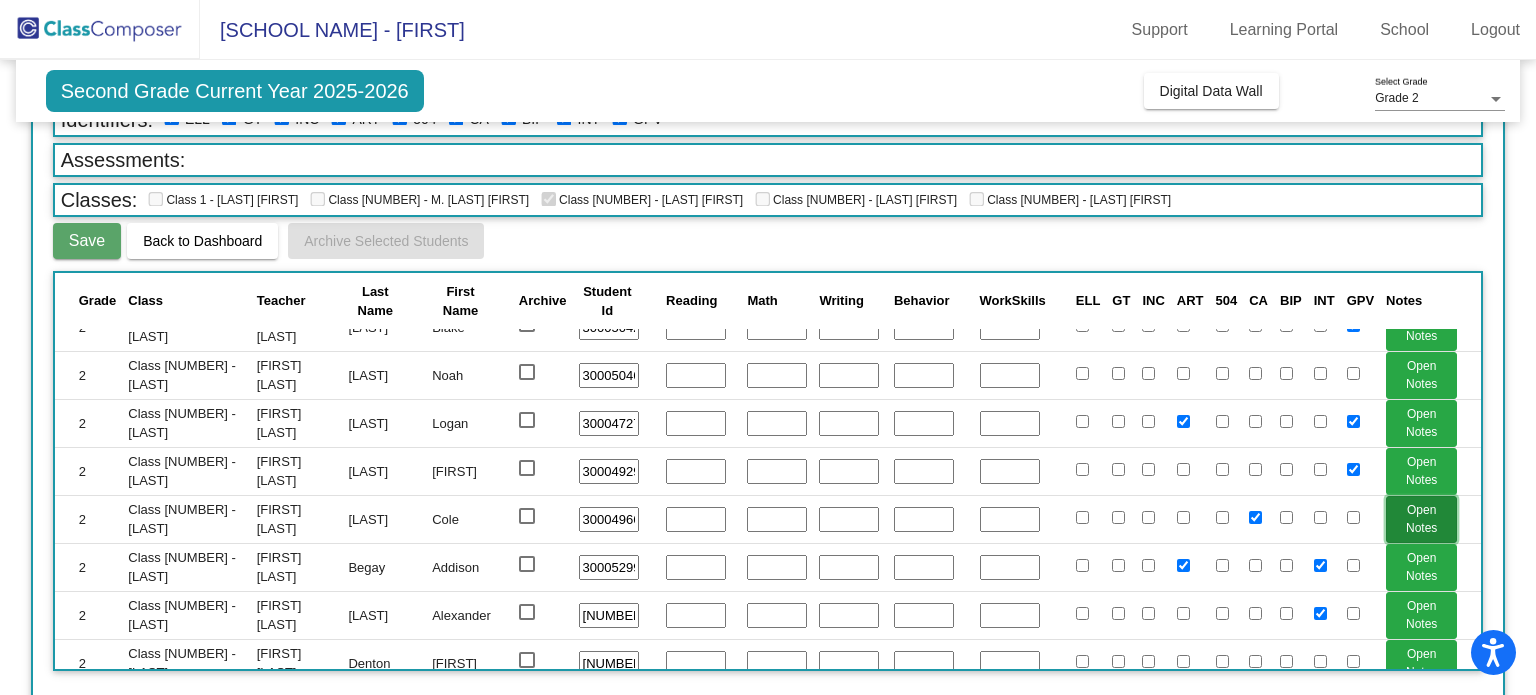 click on "Open Notes" 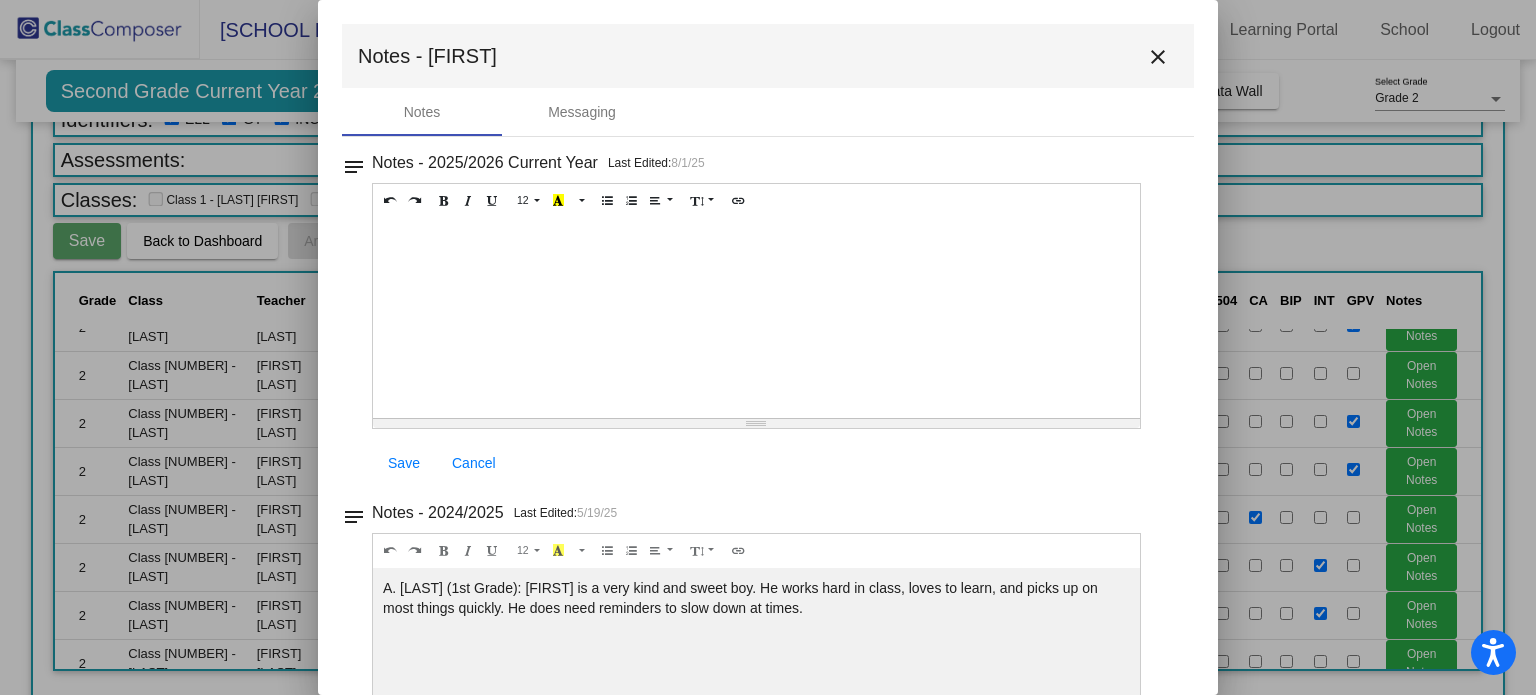 click on "close" at bounding box center [1158, 57] 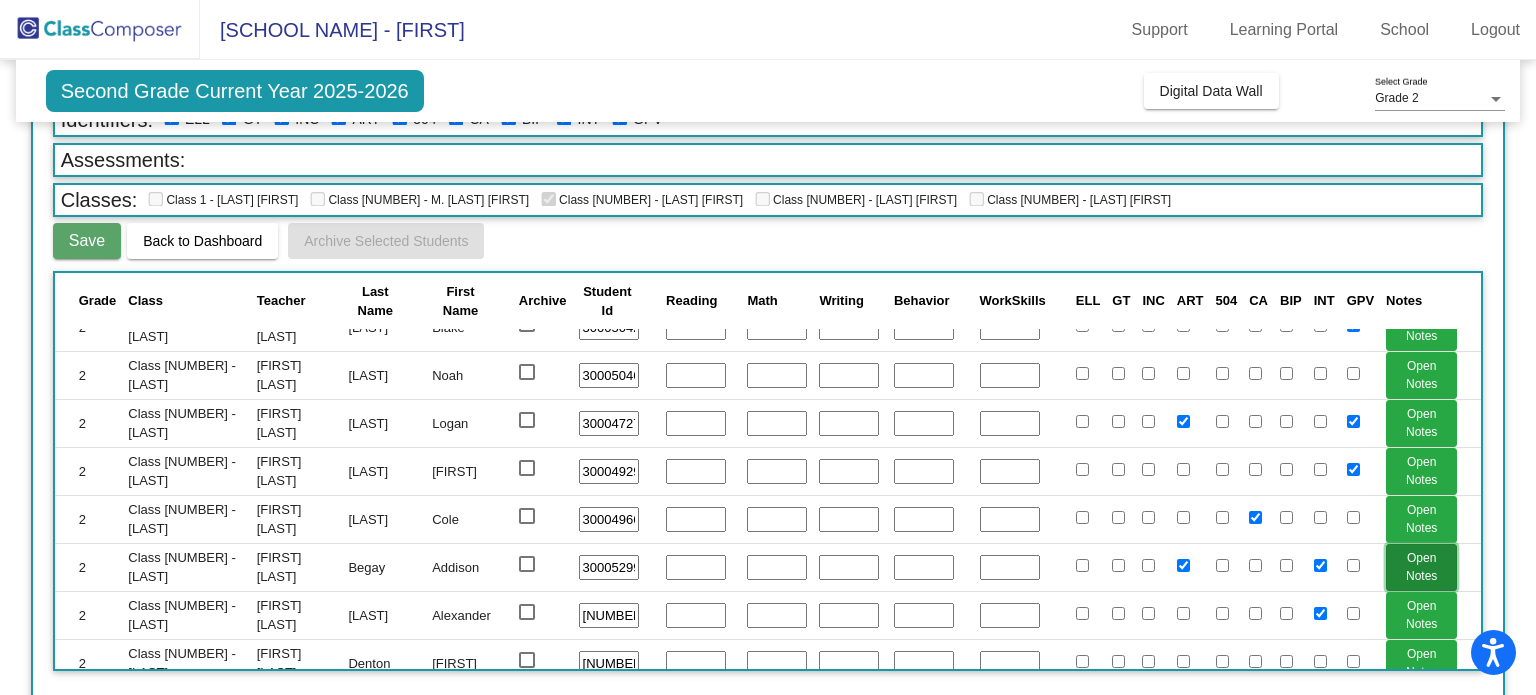click on "Open Notes" 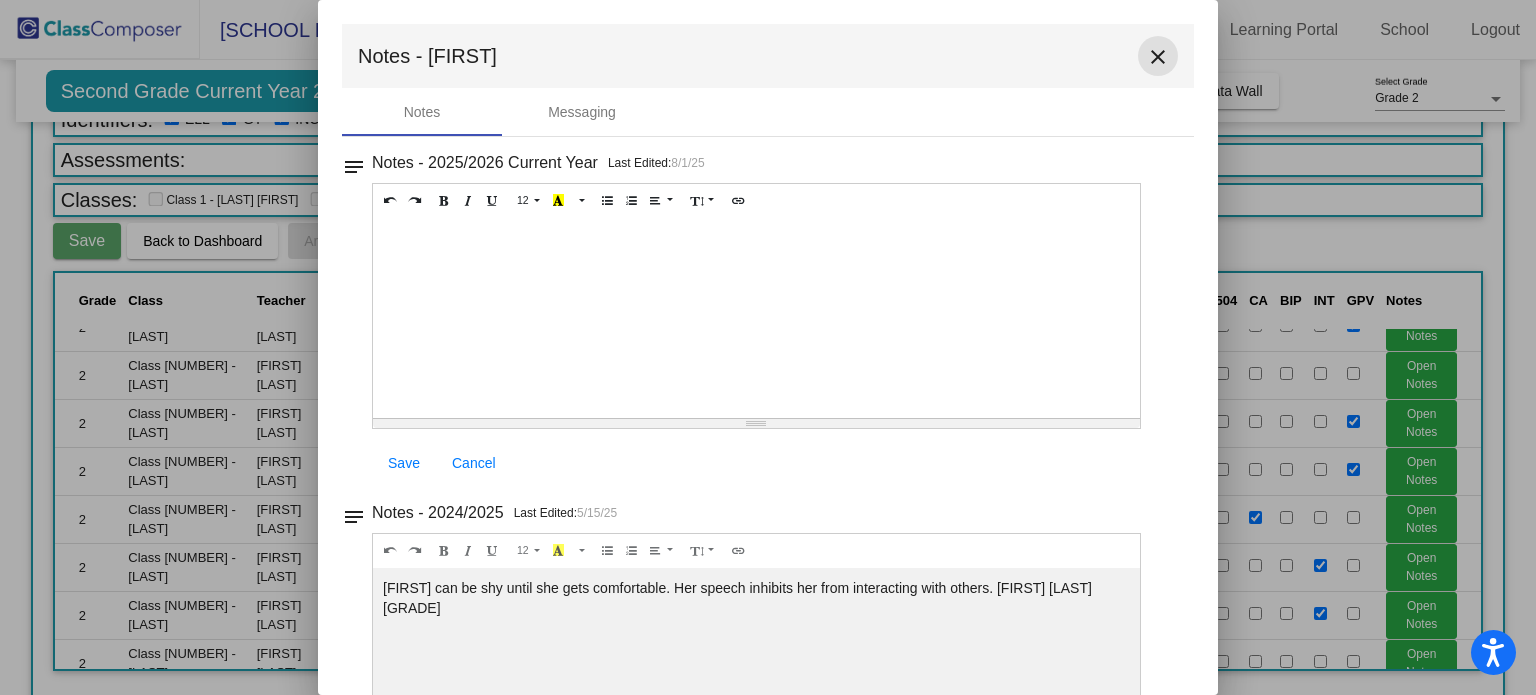 click on "close" at bounding box center [1158, 57] 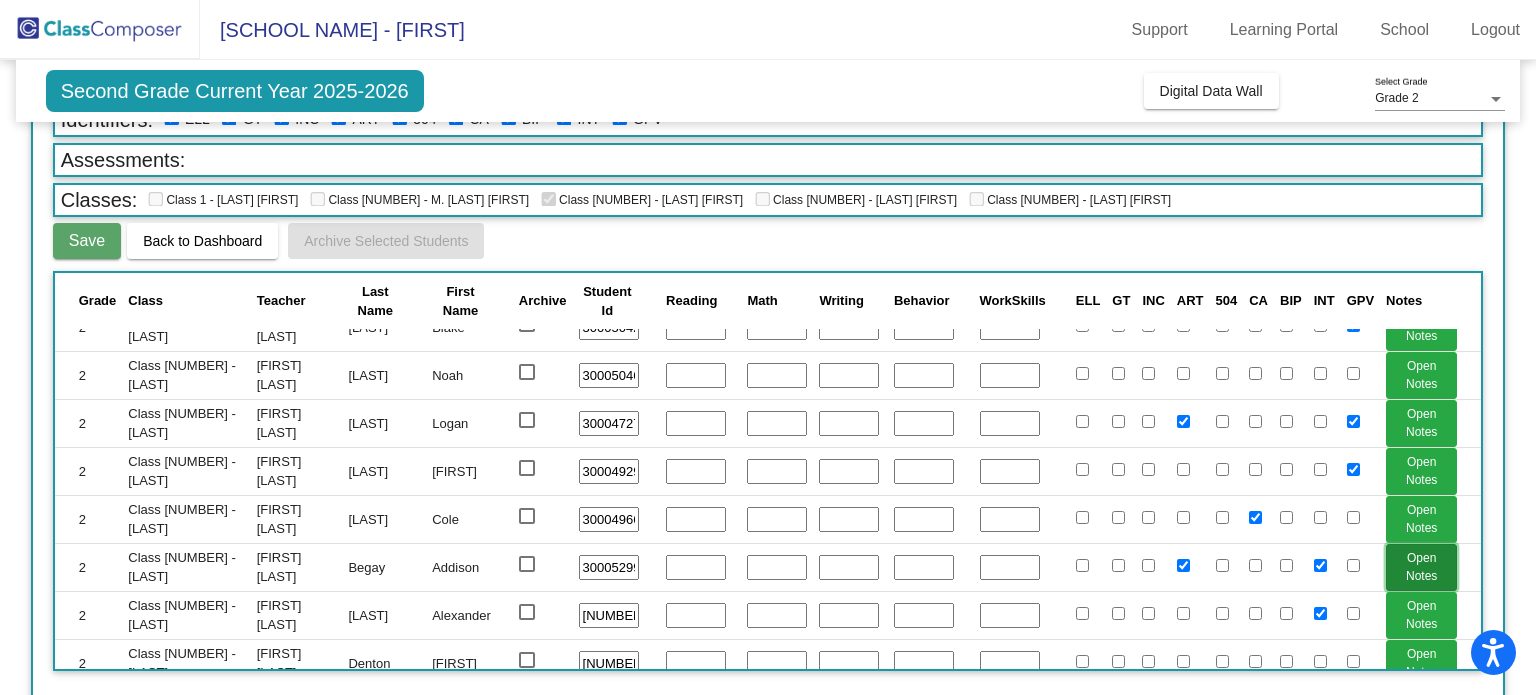 scroll, scrollTop: 677, scrollLeft: 0, axis: vertical 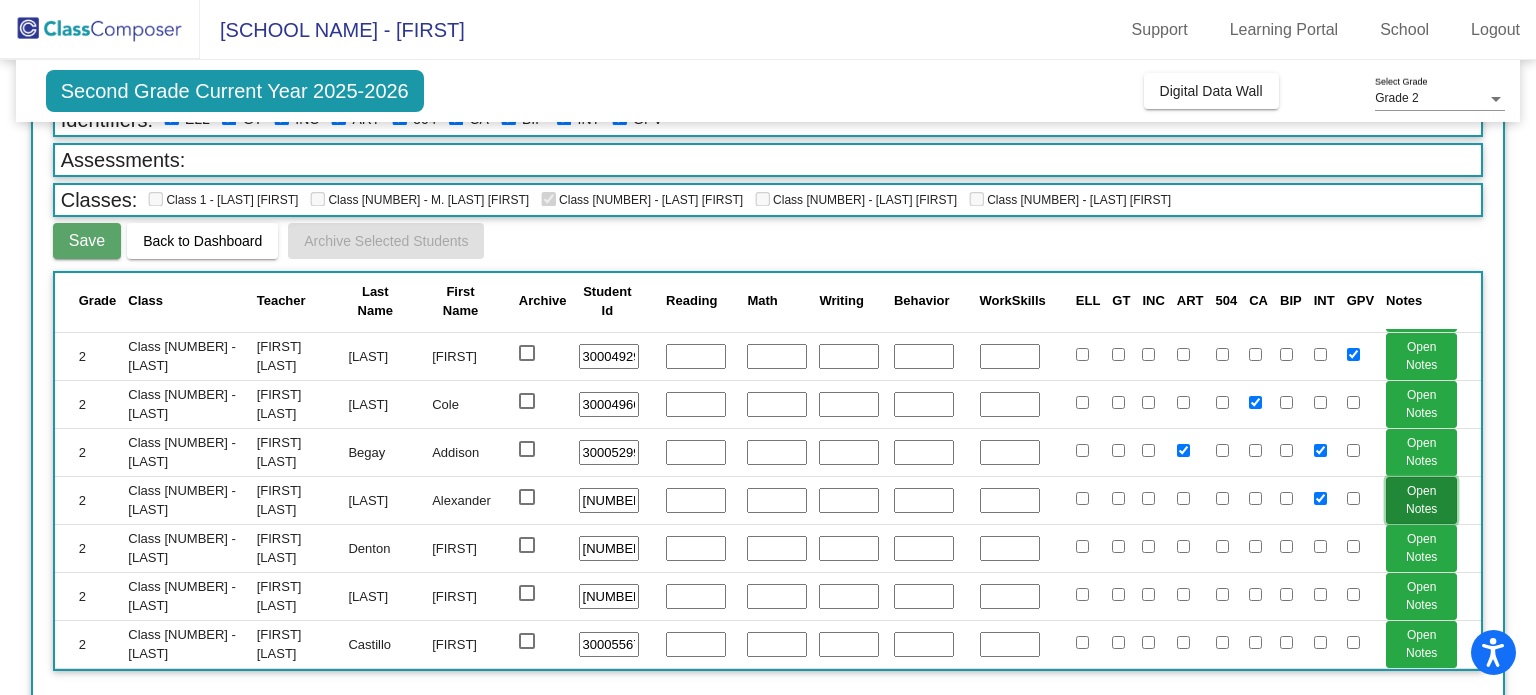 click on "Open Notes" 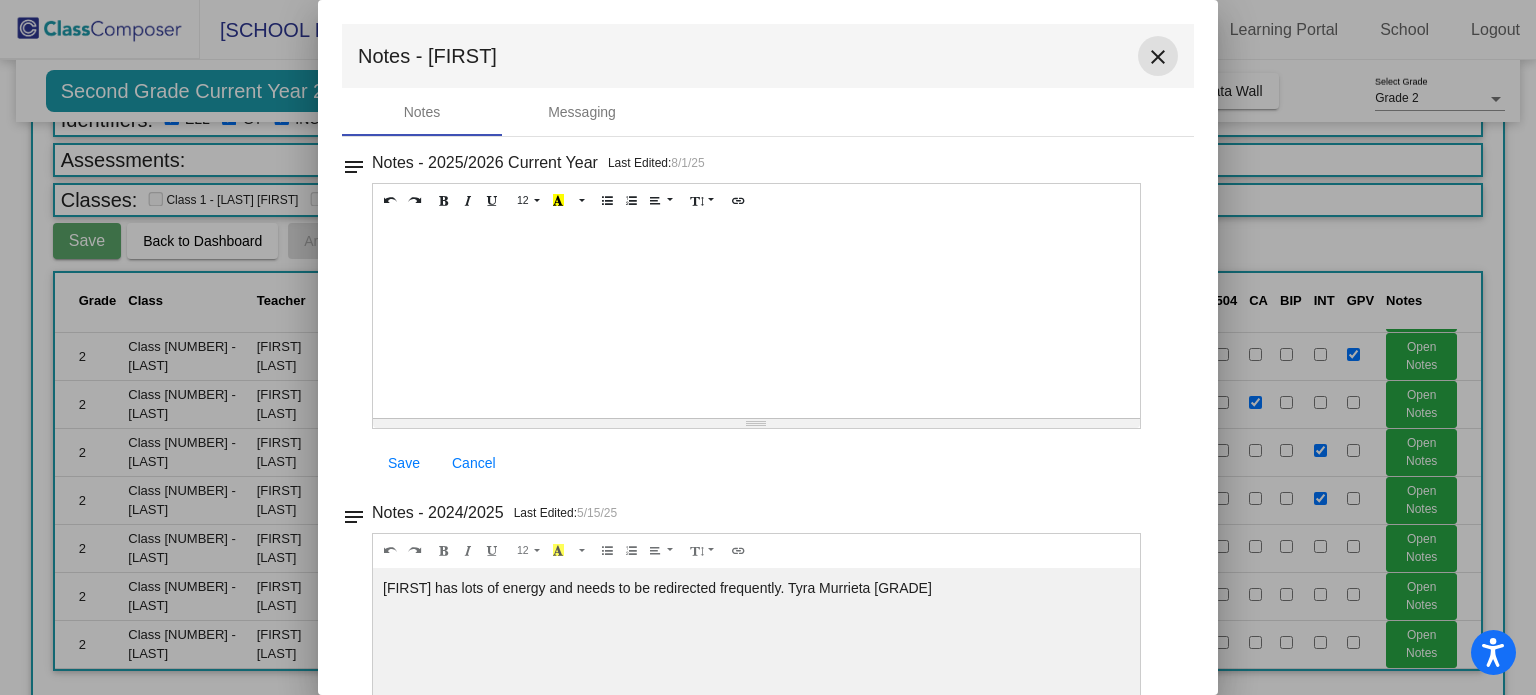 click on "close" at bounding box center (1158, 57) 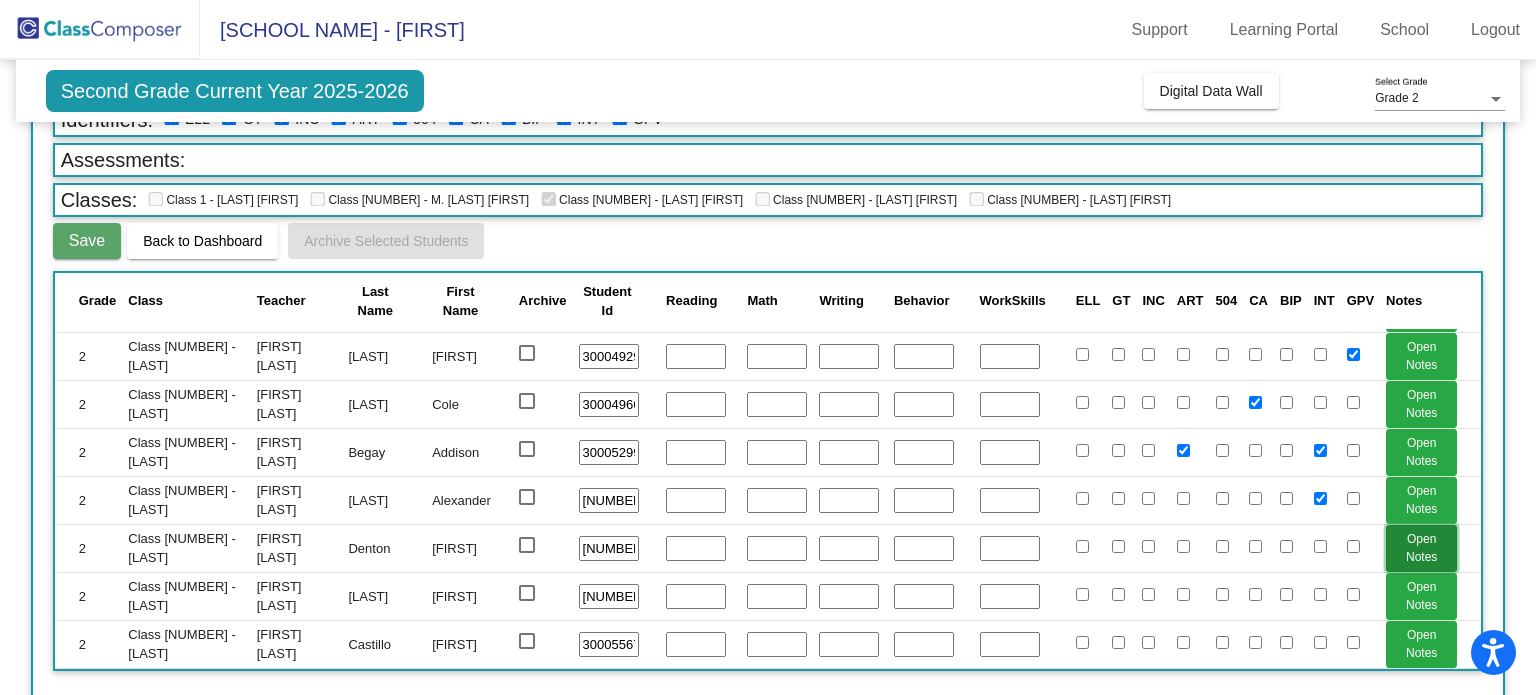 click on "Open Notes" 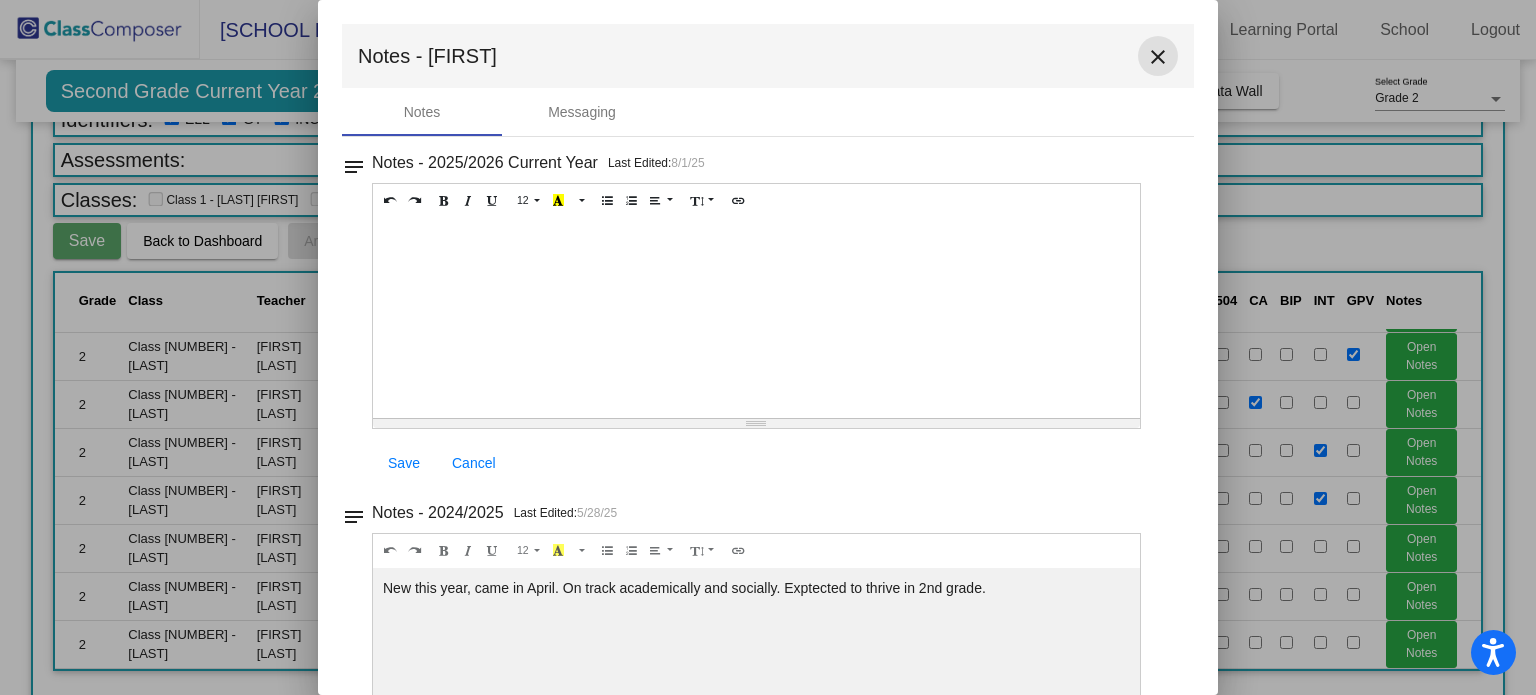 click on "close" at bounding box center (1158, 57) 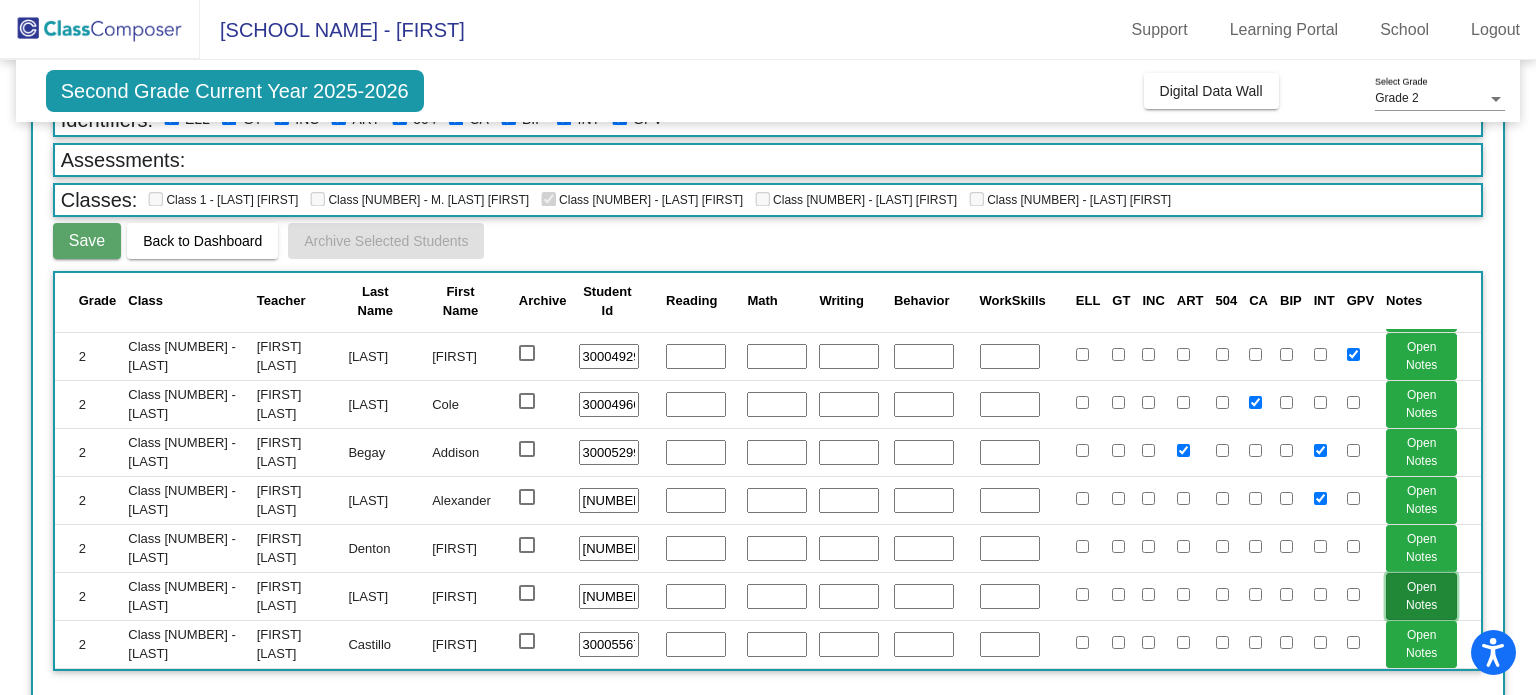 click on "Open Notes" 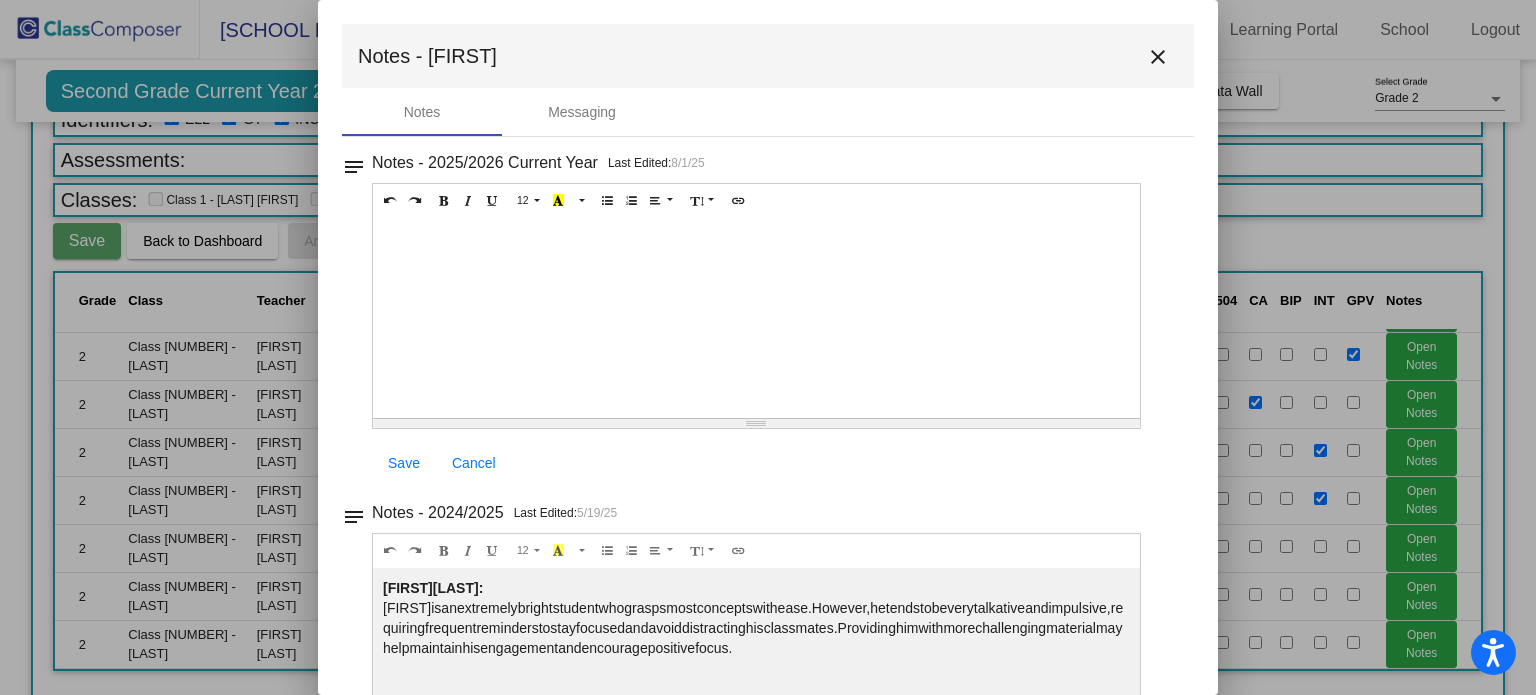 click on "close" at bounding box center [1158, 57] 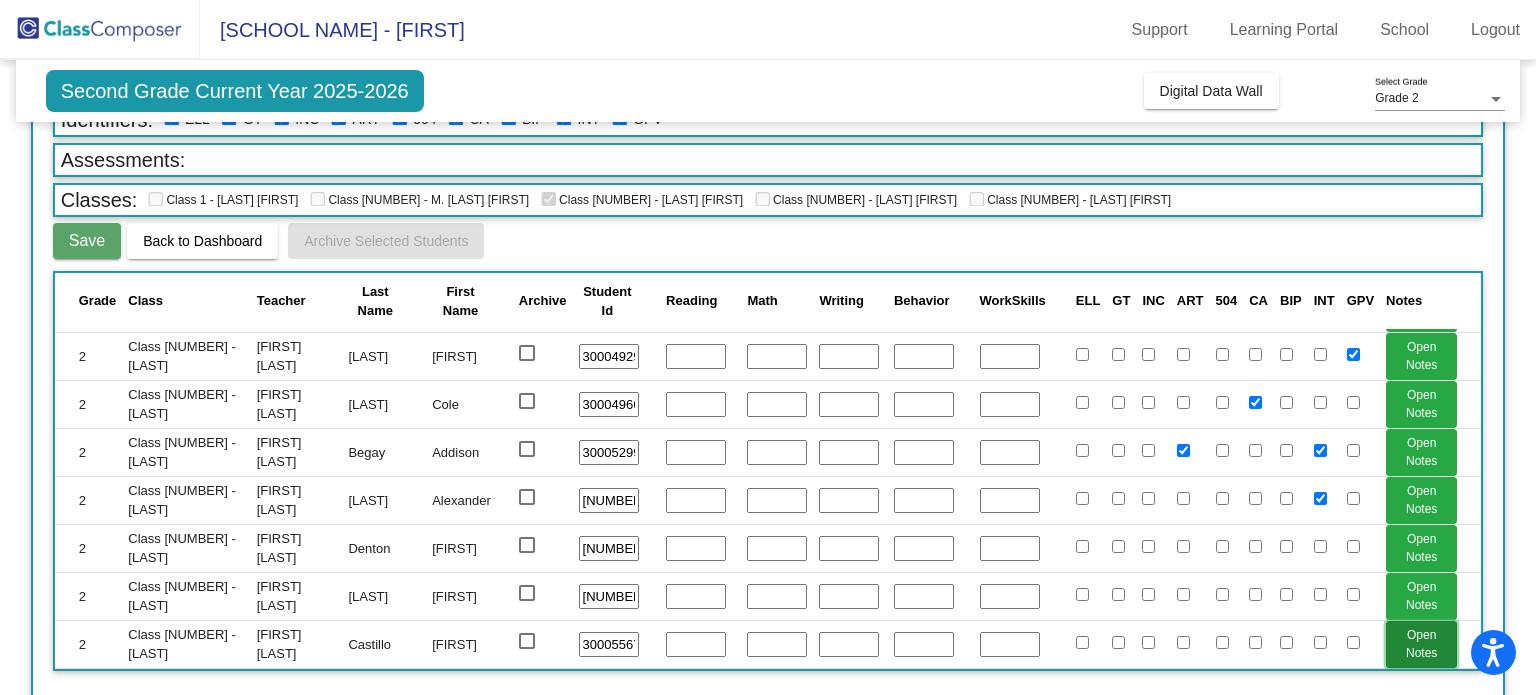 click on "Open Notes" 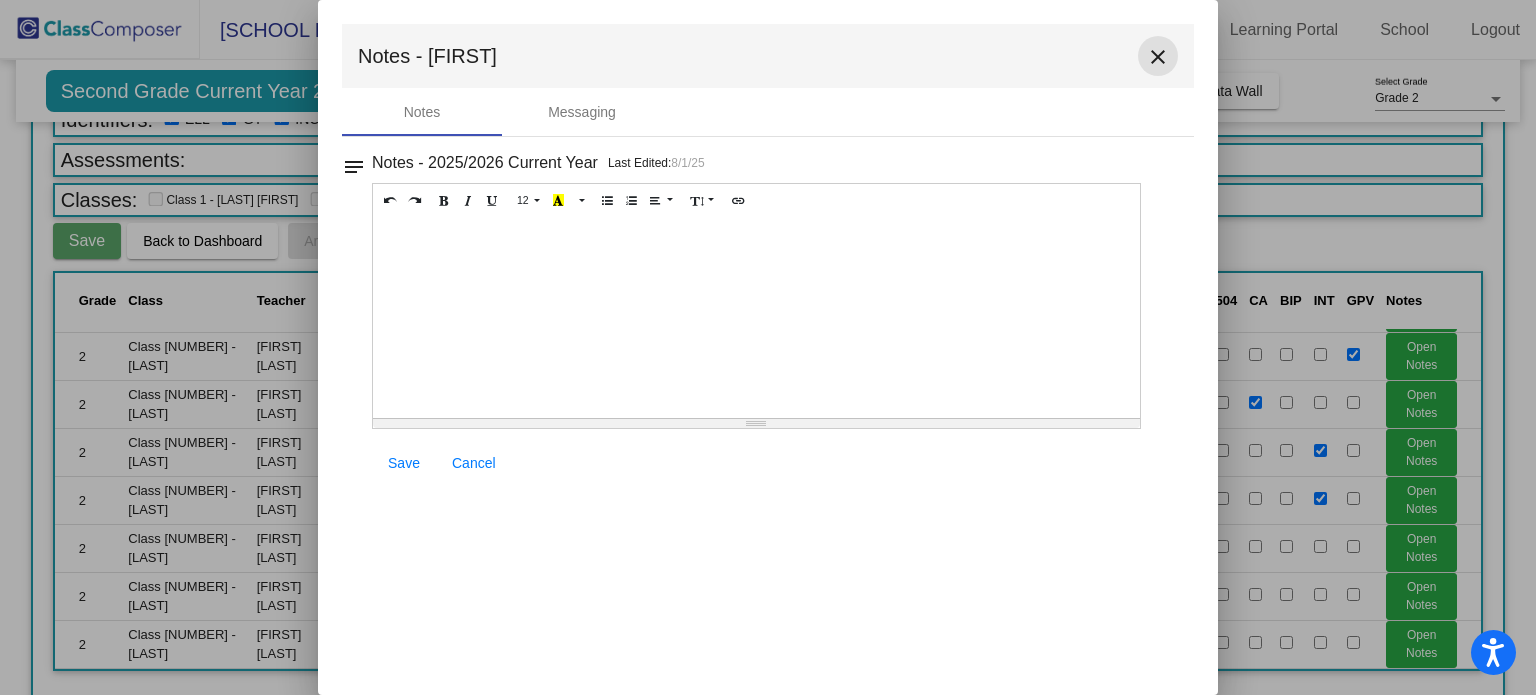 click on "close" at bounding box center [1158, 57] 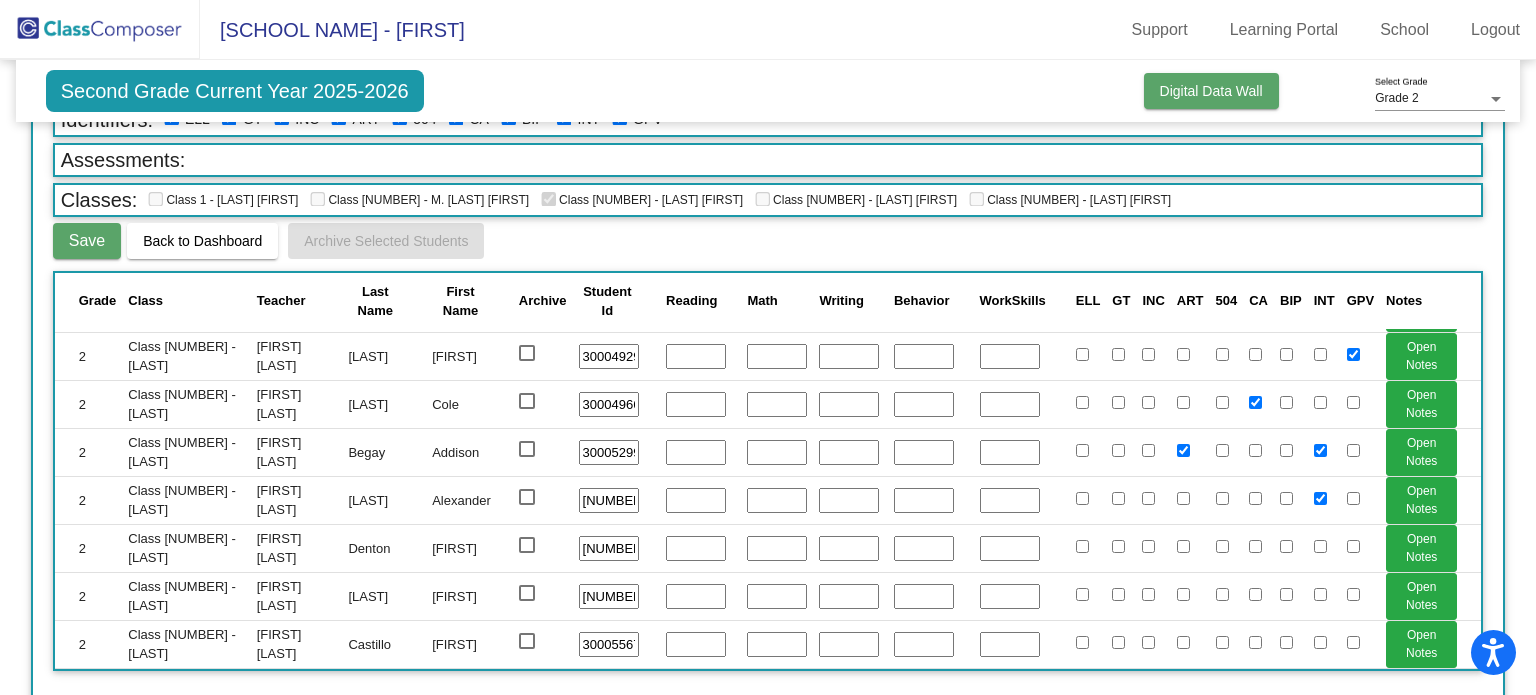 click on "Digital Data Wall" 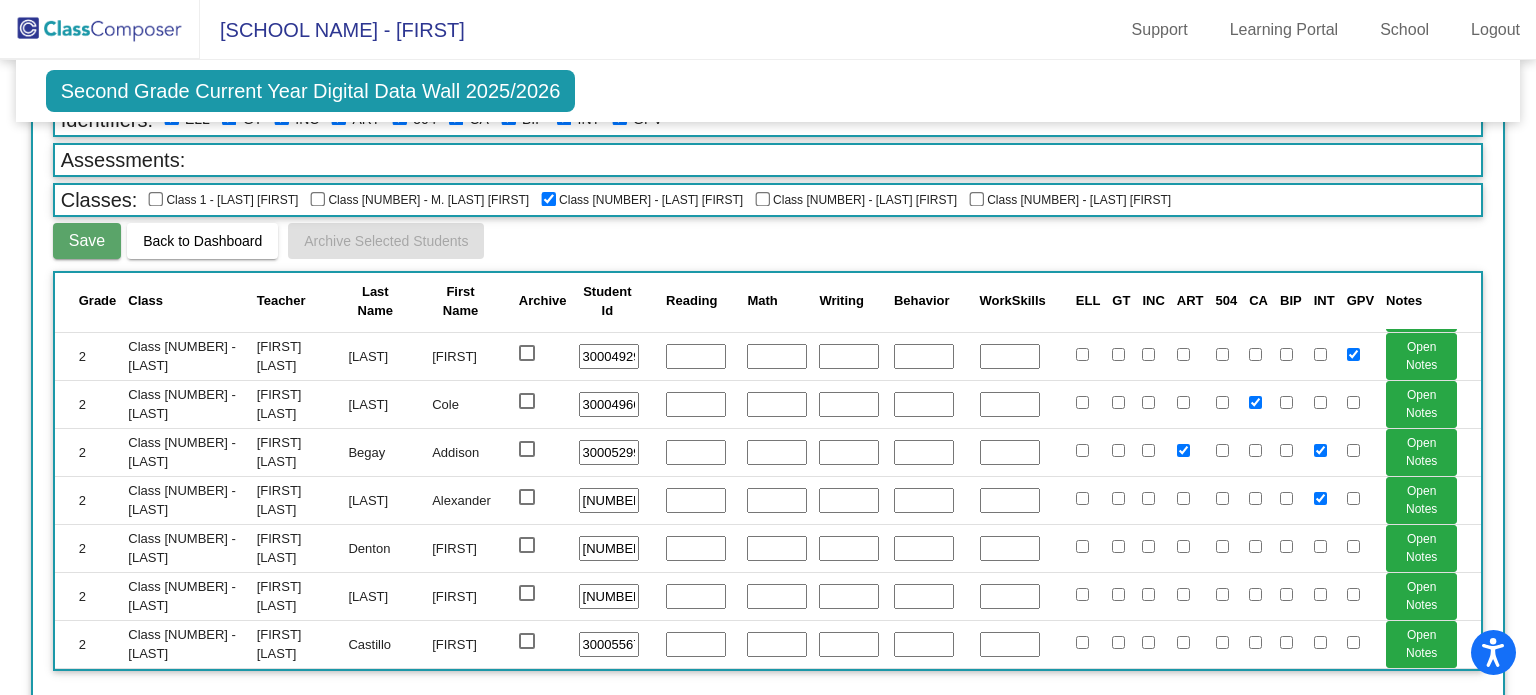 scroll, scrollTop: 0, scrollLeft: 0, axis: both 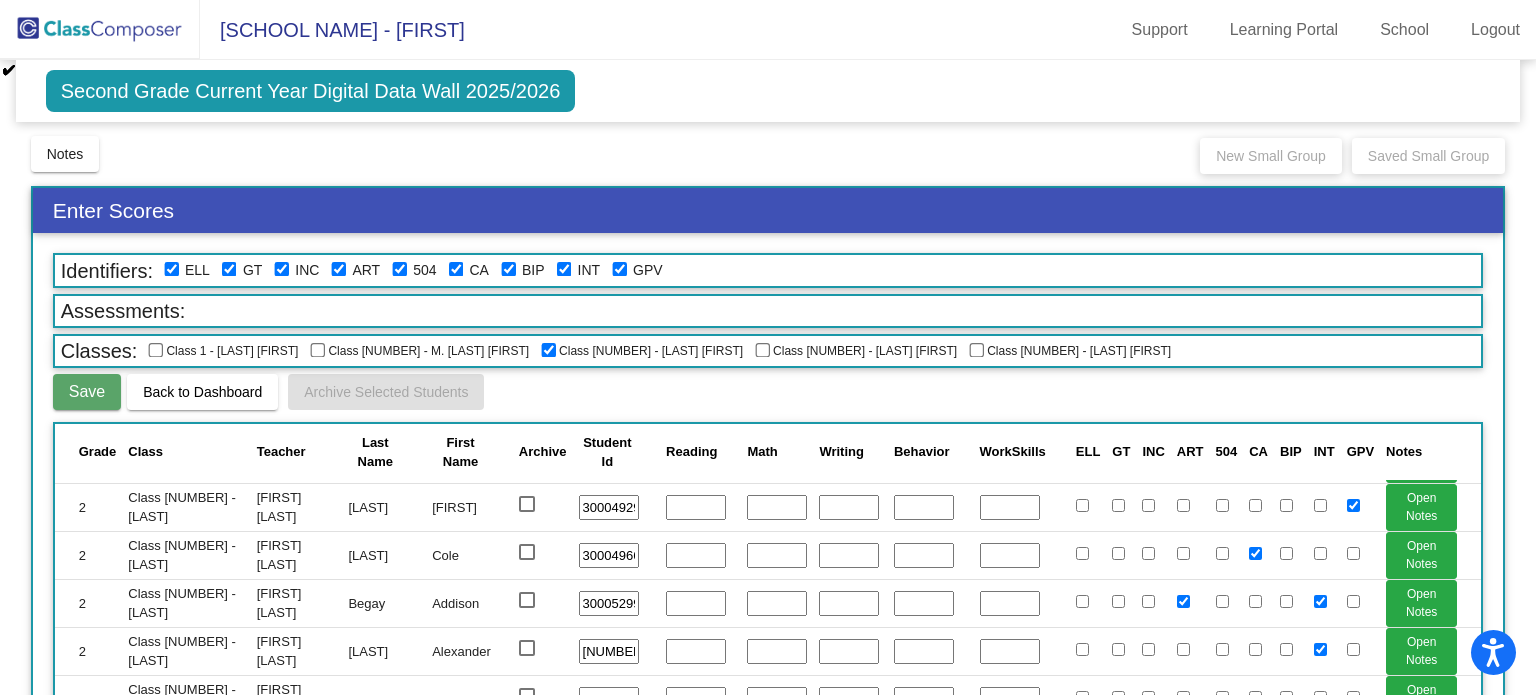 click 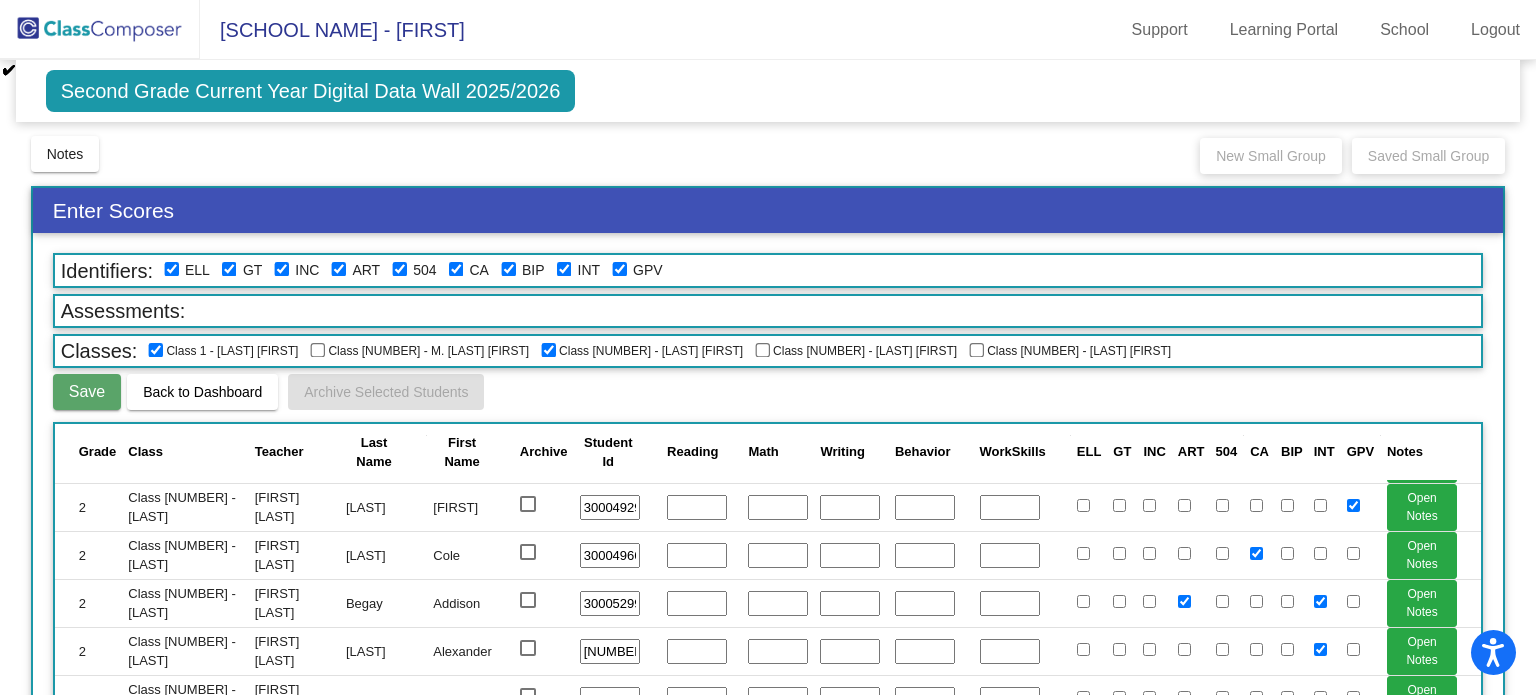 click 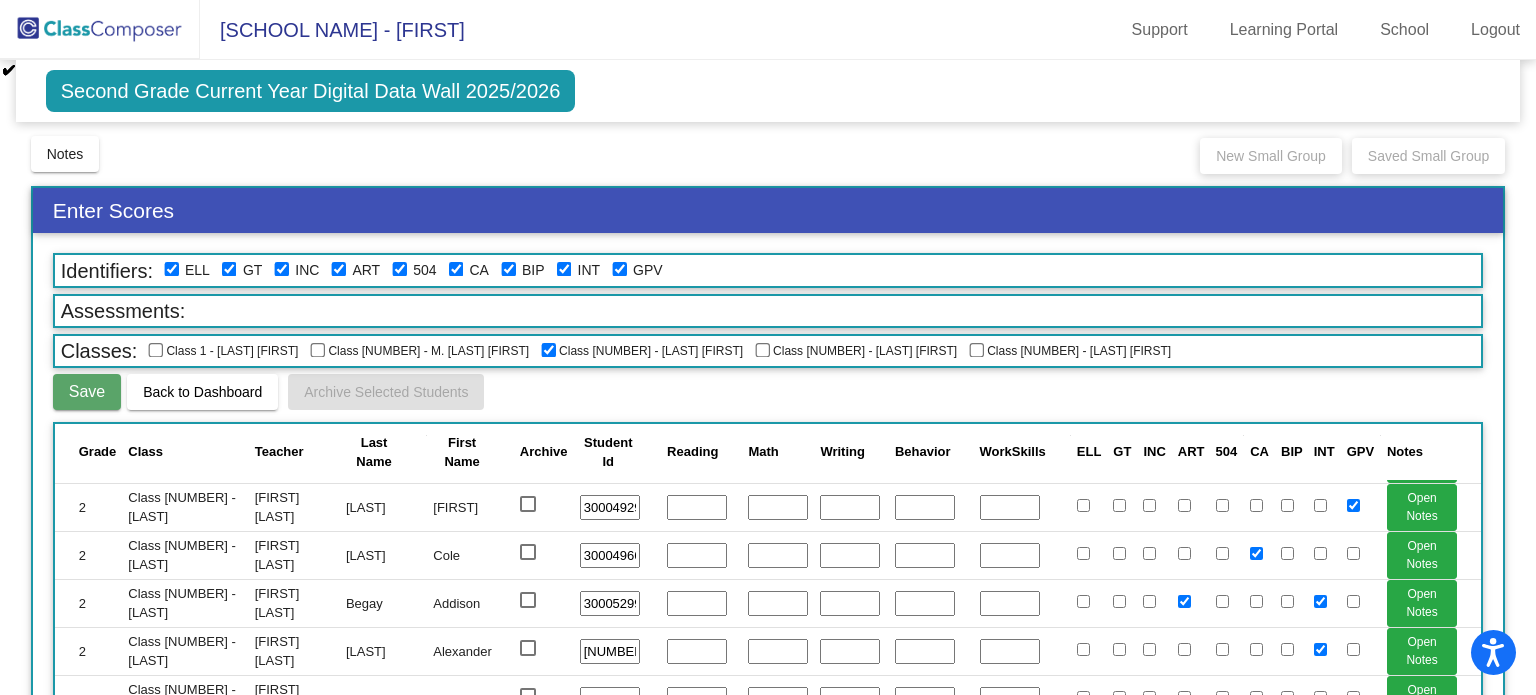 scroll, scrollTop: 677, scrollLeft: 0, axis: vertical 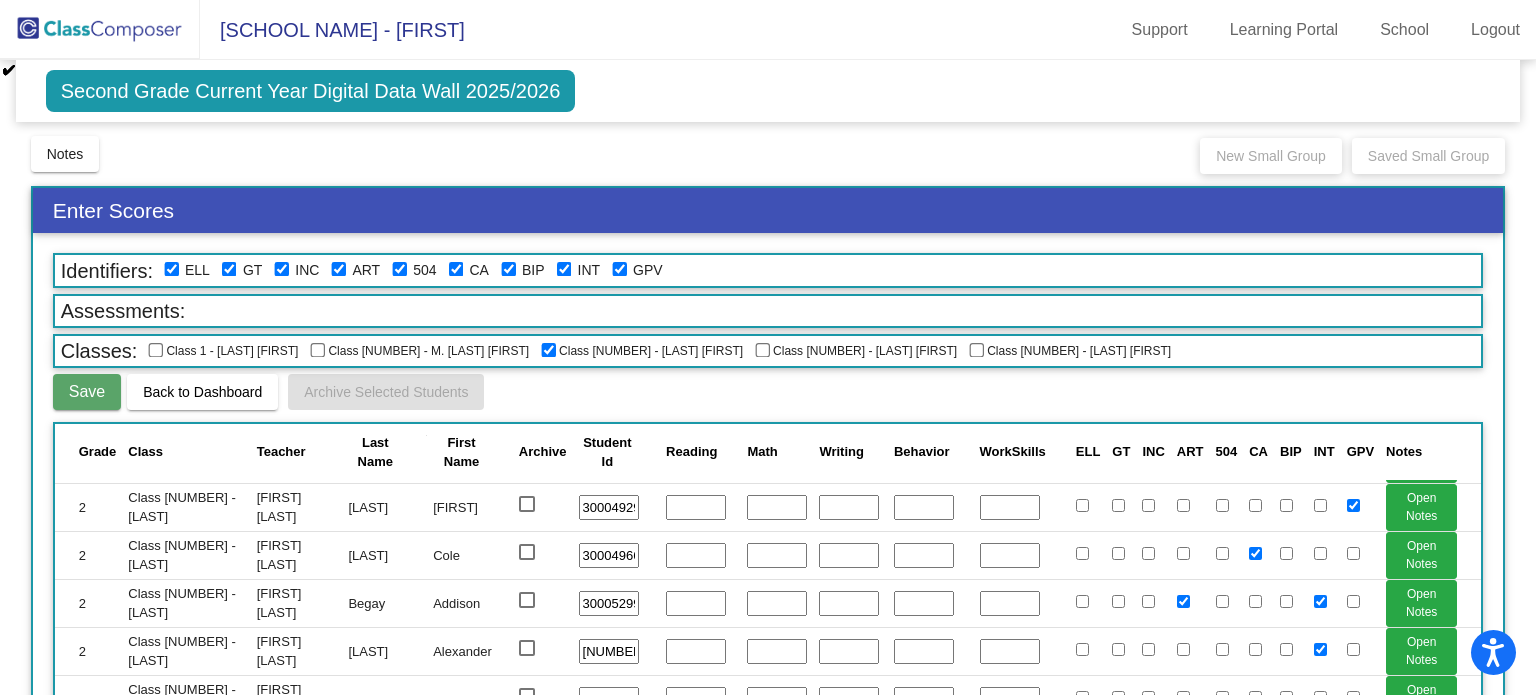 click 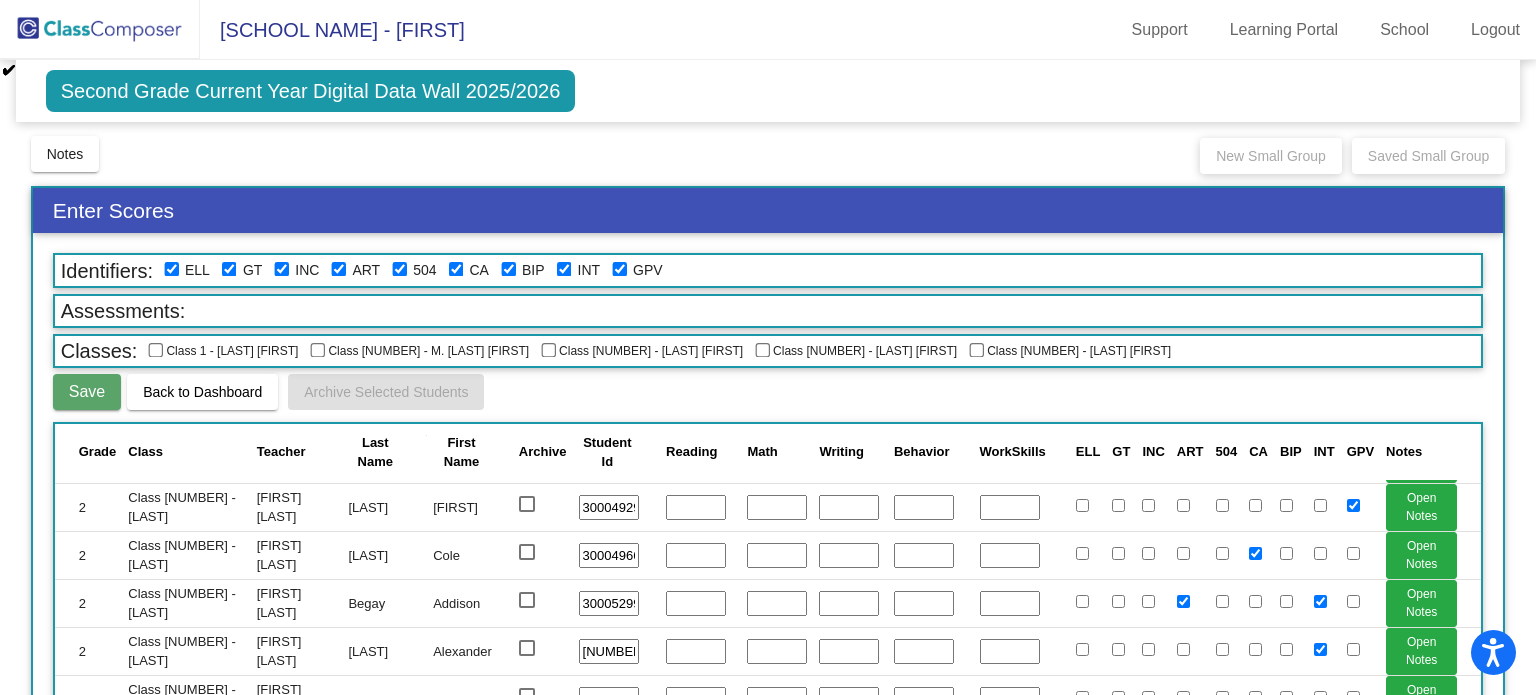 scroll, scrollTop: 0, scrollLeft: 0, axis: both 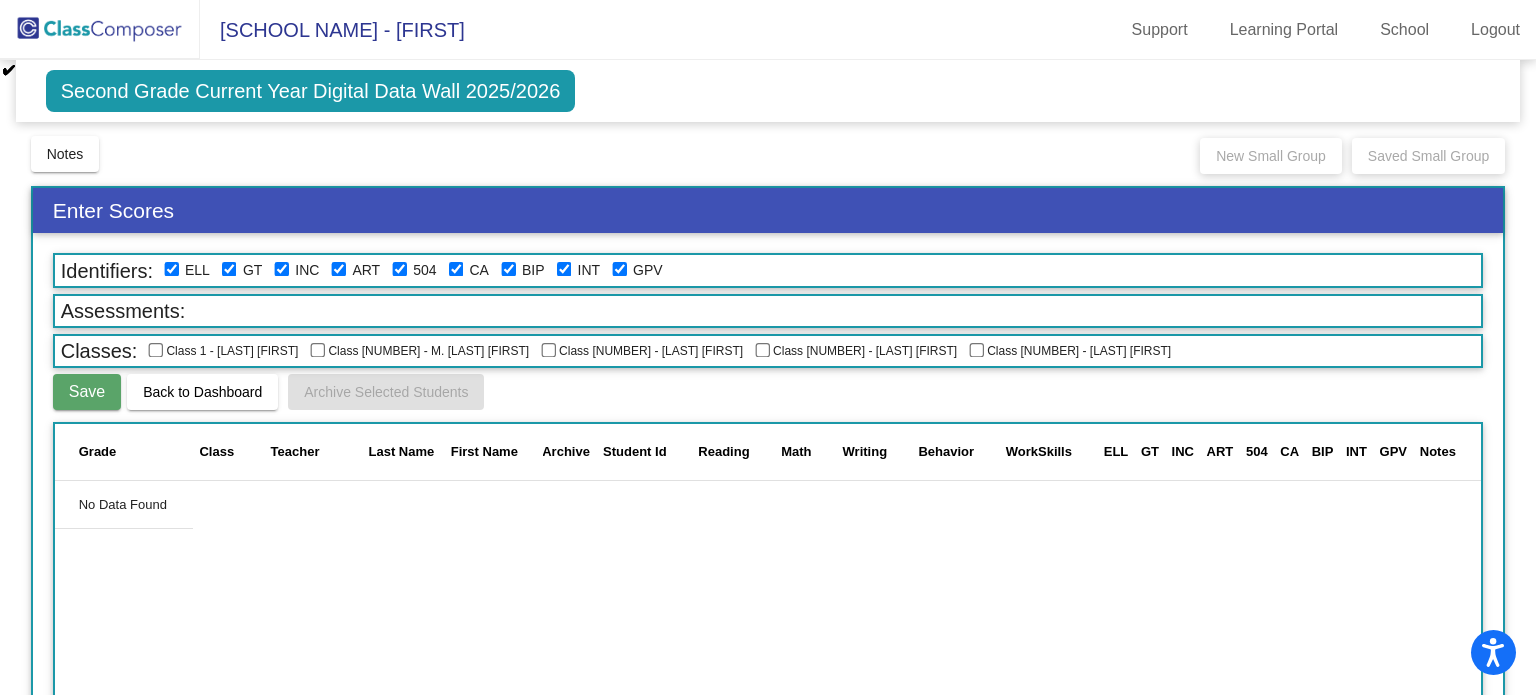 click 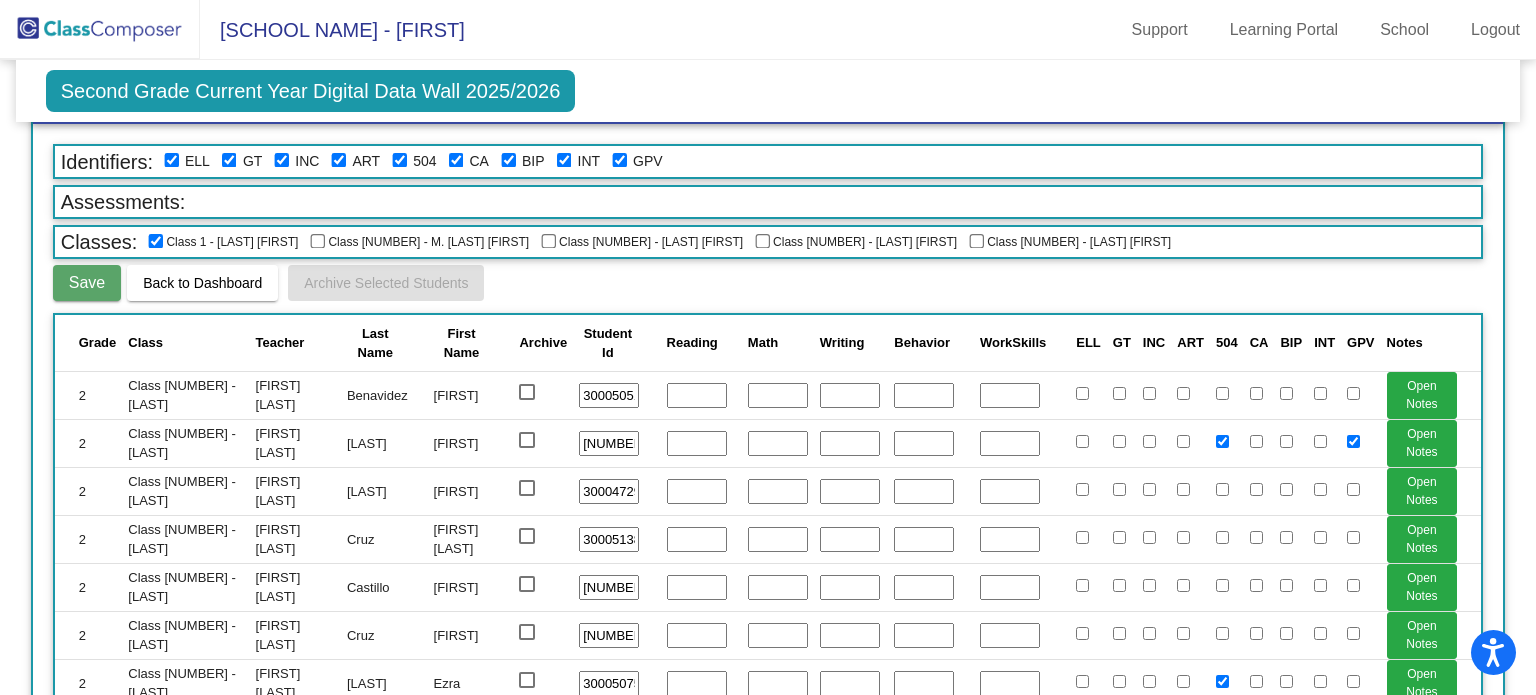 scroll, scrollTop: 102, scrollLeft: 0, axis: vertical 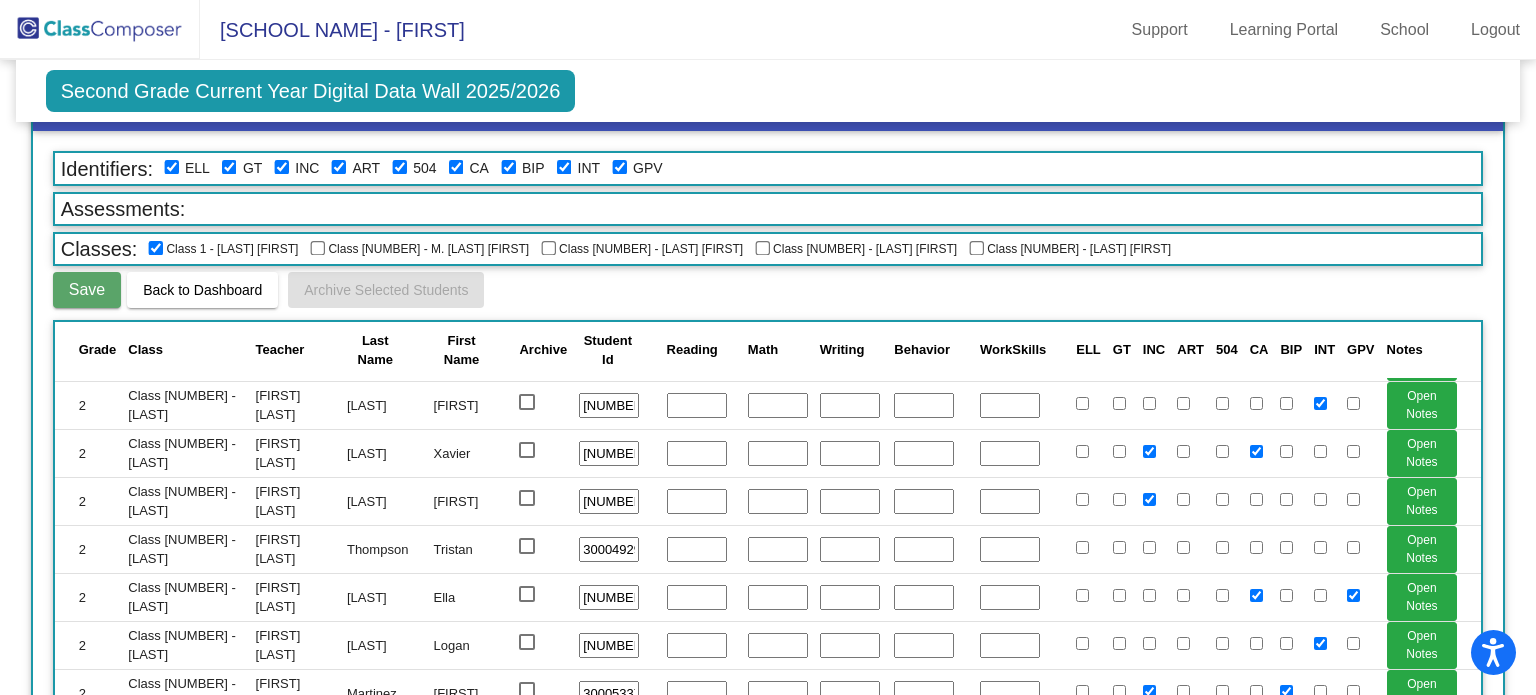 click on "2   Class 1 - [LAST]   [FIRST] [LAST]  [LAST]  [FIRST]    [NUMBER]  Open Notes   2   Class 1 - [LAST]   [FIRST] [LAST]  [LAST]  [FIRST]    [NUMBER]  Open Notes   2   Class 1 - [LAST]   [FIRST] [LAST]  [LAST]  [FIRST]    [NUMBER]  Open Notes   2   Class 1 - [LAST]   [FIRST] [LAST]  [LAST]  [FIRST]    [NUMBER]  Open Notes   2   Class 1 - [LAST]   [FIRST] [LAST]  [LAST]  [FIRST]    [NUMBER]  Open Notes   2   Class 1 - [LAST]   [FIRST] [LAST]  [LAST]  [FIRST]    [NUMBER]  Open Notes   2   Class 1 - [LAST]   [FIRST] [LAST]  [LAST]  [FIRST]    [NUMBER]  Open Notes   2   Class 1 - [LAST]   [FIRST] [LAST]  [LAST]  [FIRST]    [NUMBER]  Open Notes   2   Class 1 - [LAST]   [FIRST] [LAST]  [LAST]  [FIRST]    [NUMBER]  Open Notes   2   Class 1 - [LAST]   [FIRST] [LAST]  [LAST]  [FIRST]    [NUMBER]  Open Notes" 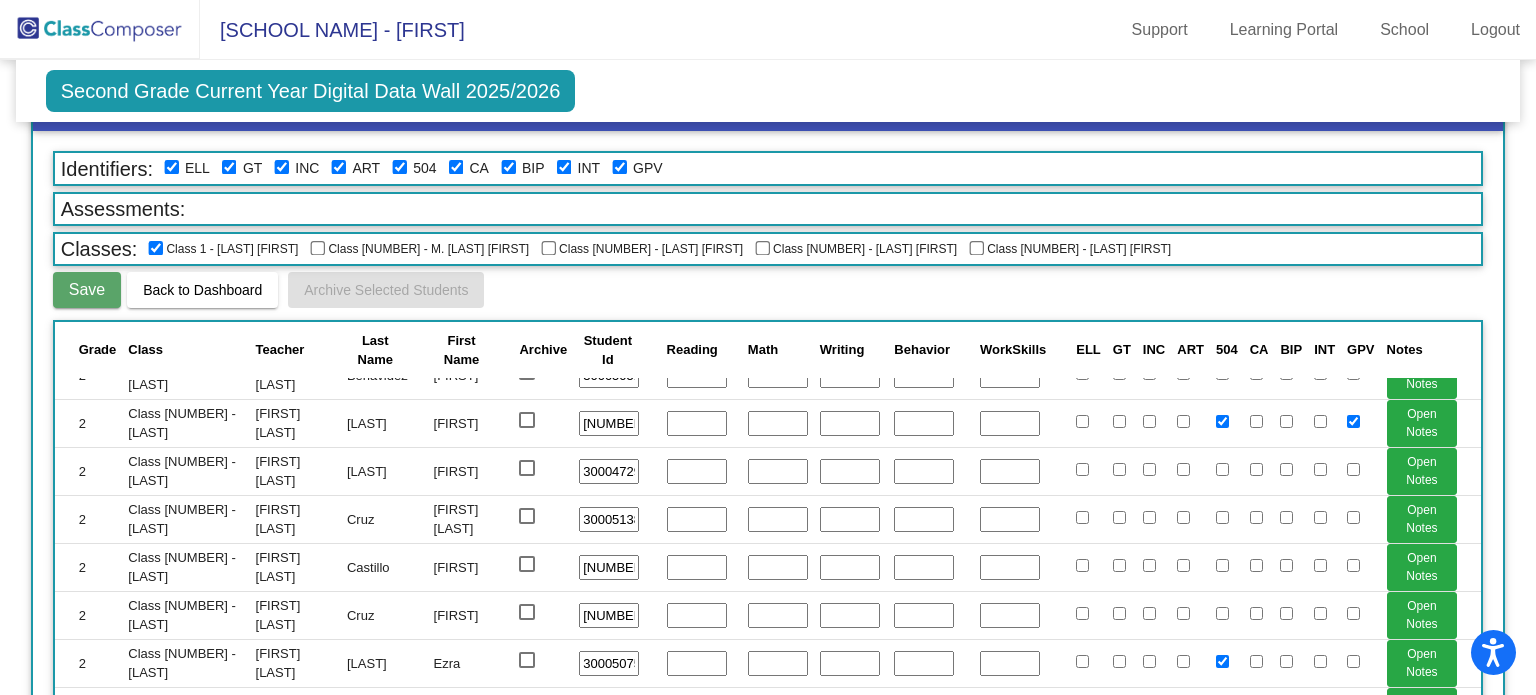 scroll, scrollTop: 0, scrollLeft: 0, axis: both 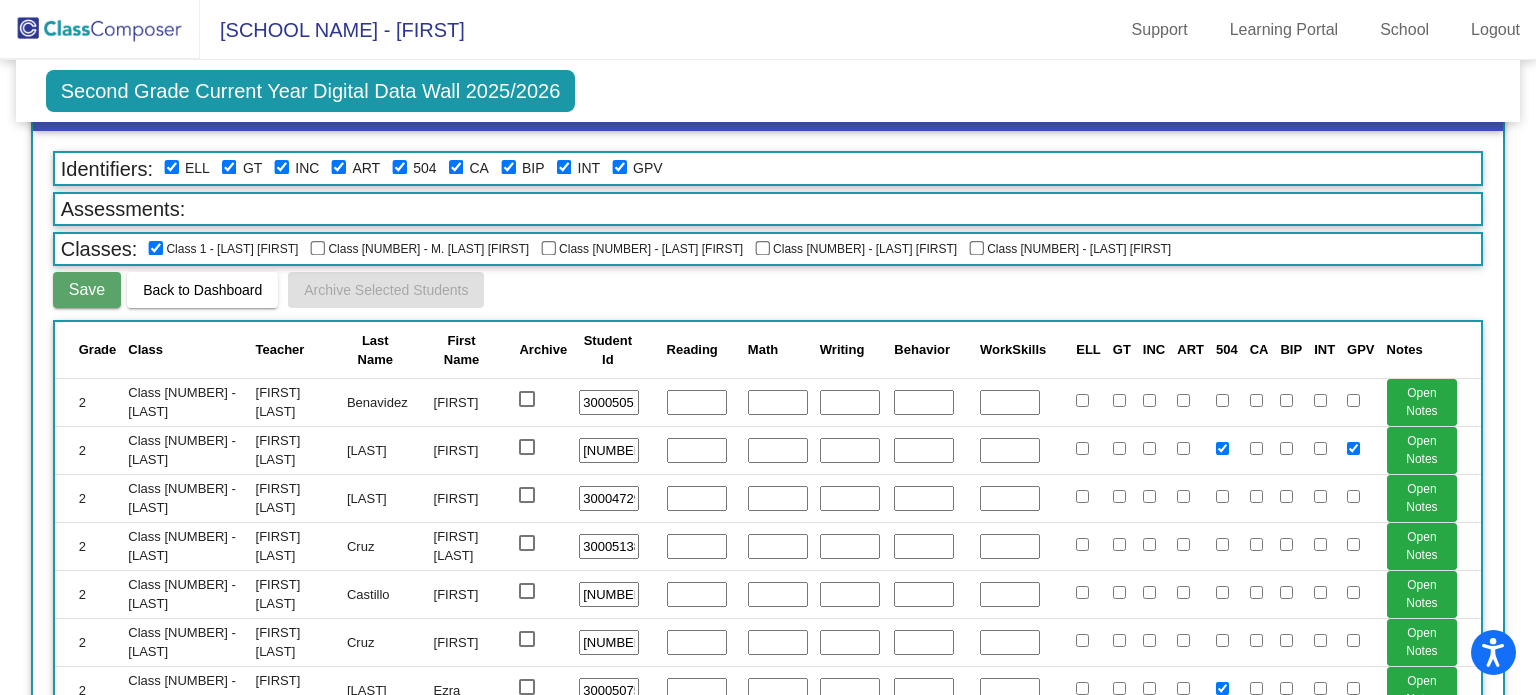 click 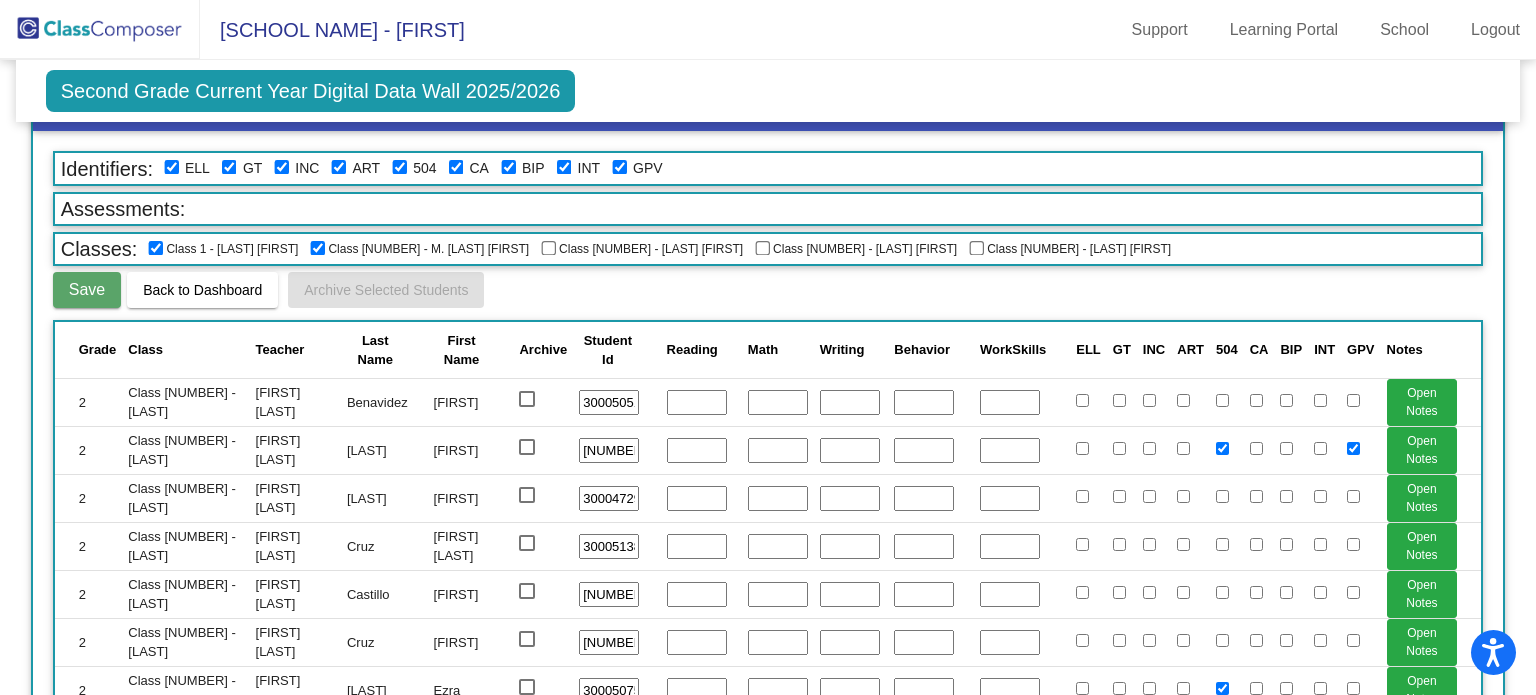 click 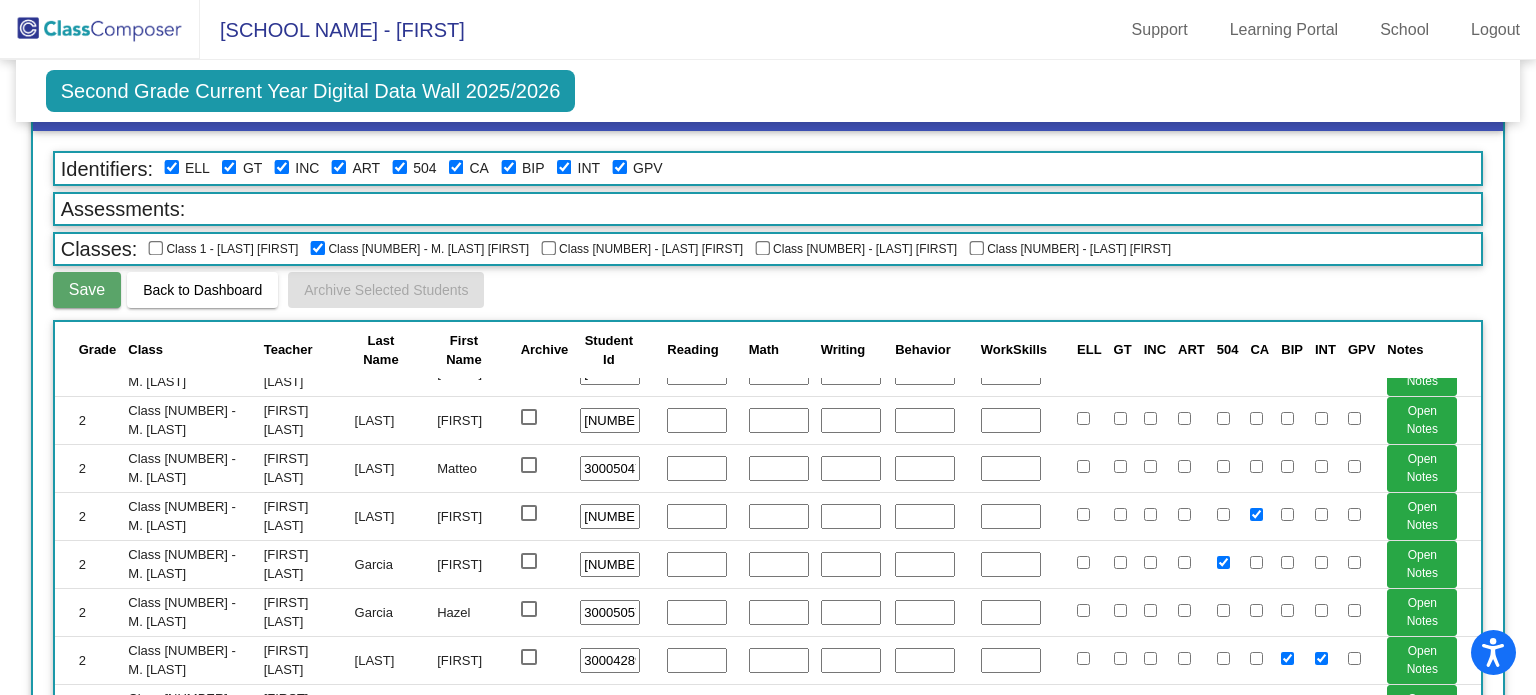 scroll, scrollTop: 11, scrollLeft: 0, axis: vertical 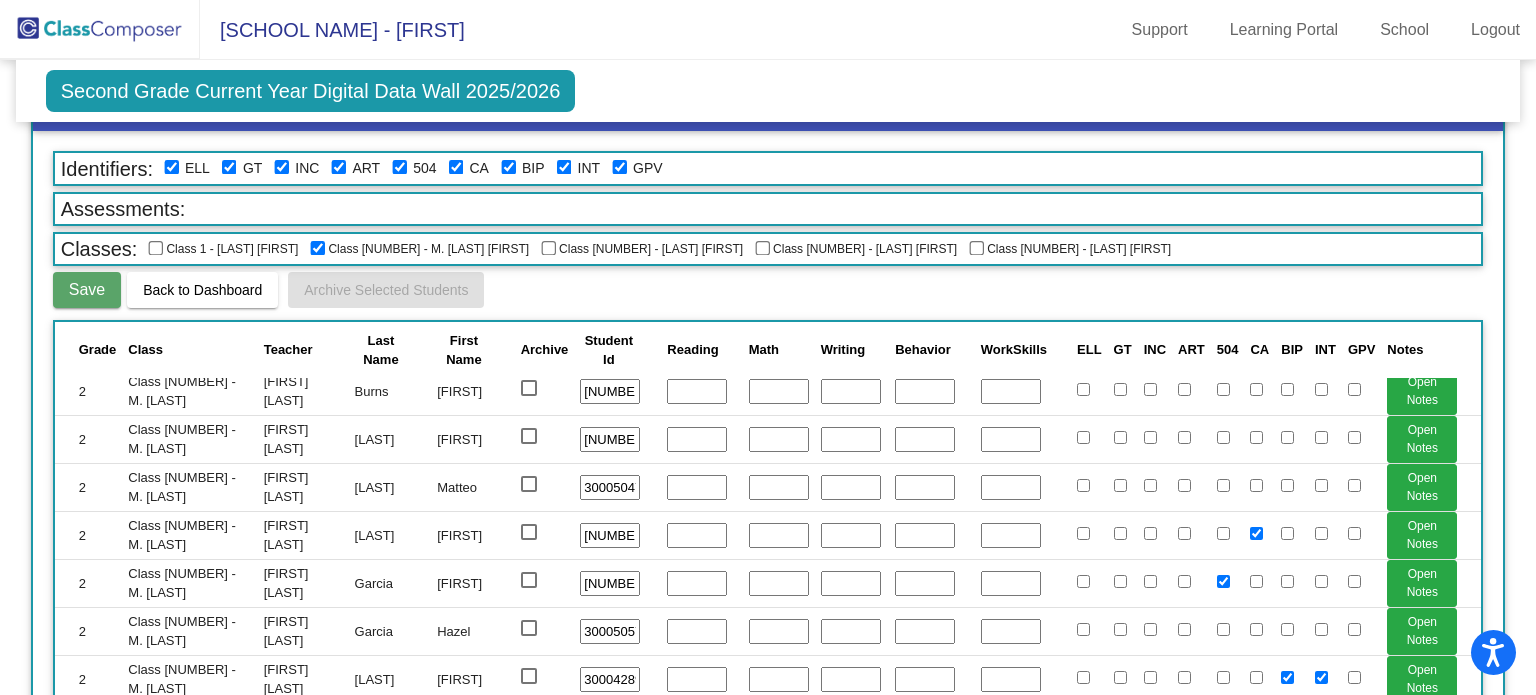 click 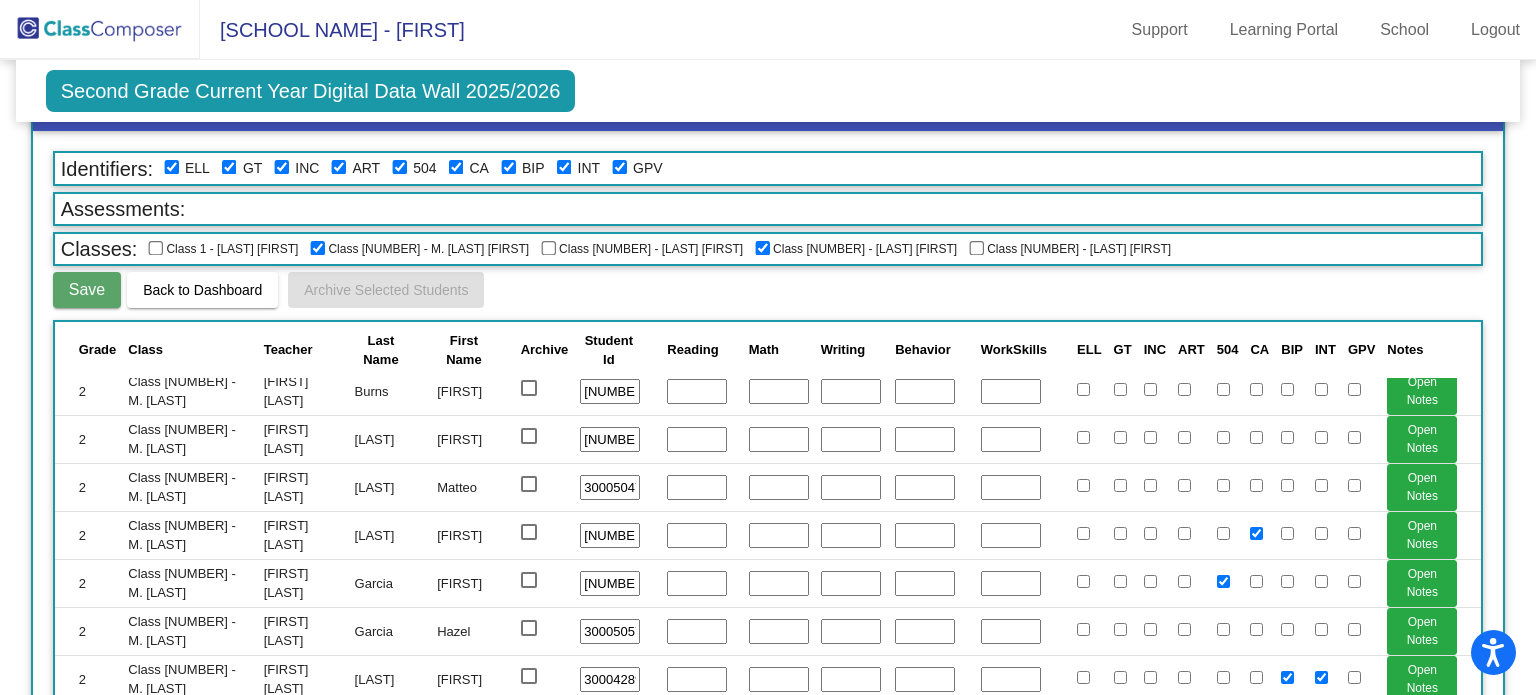 scroll, scrollTop: 157, scrollLeft: 0, axis: vertical 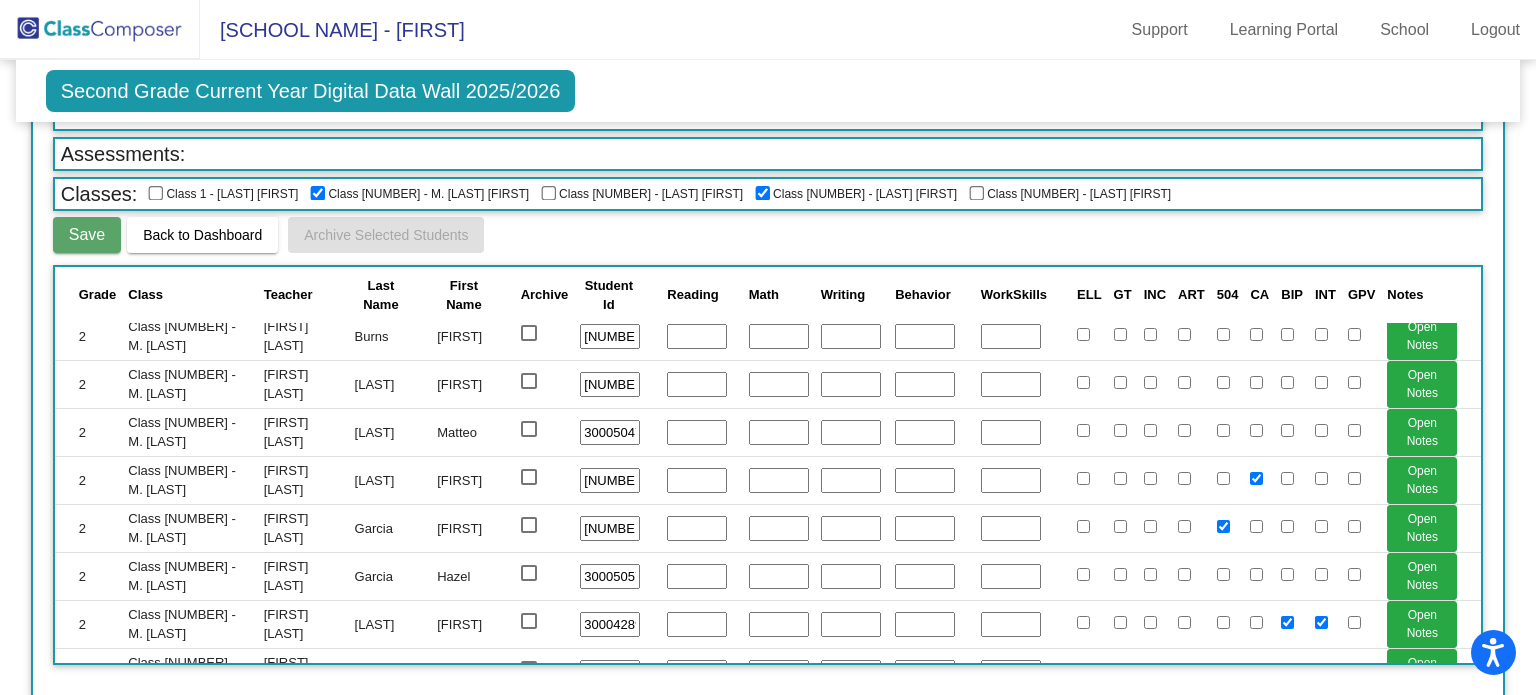 click 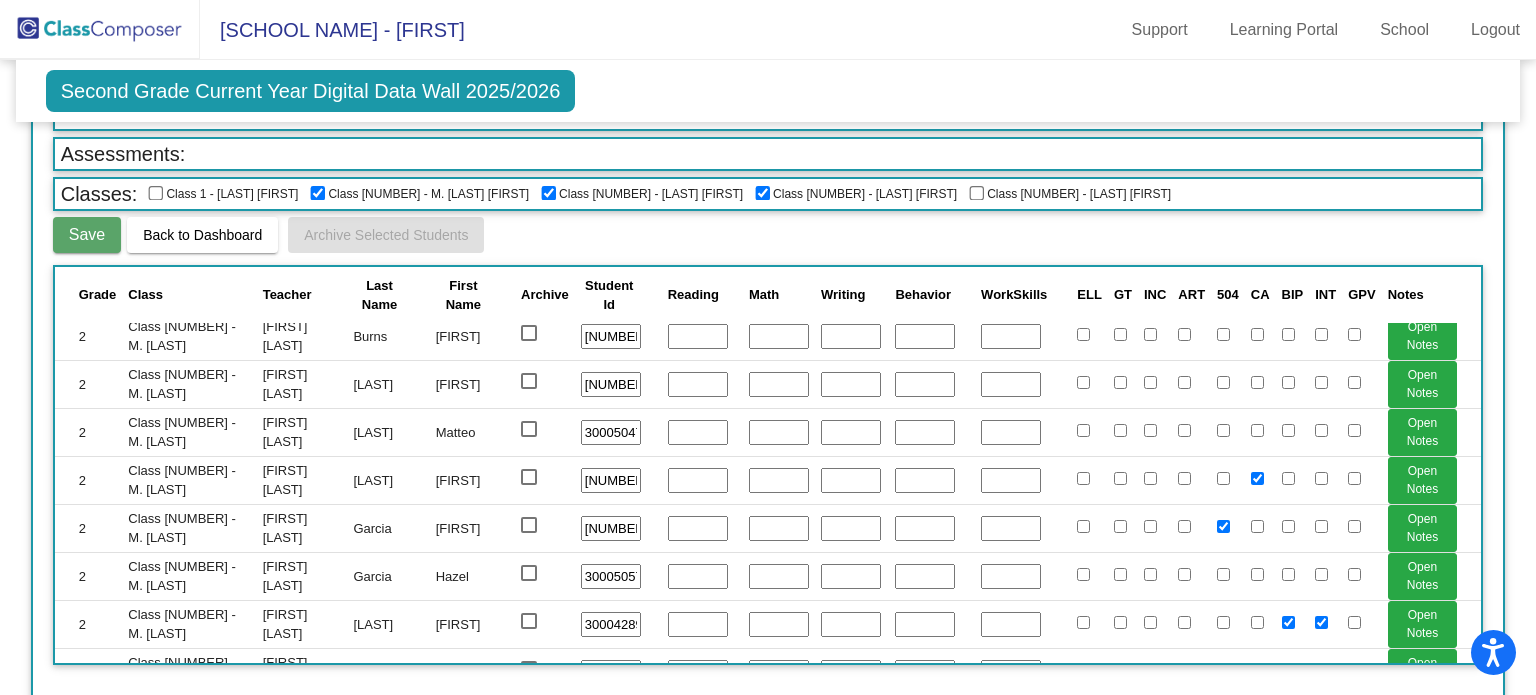 click 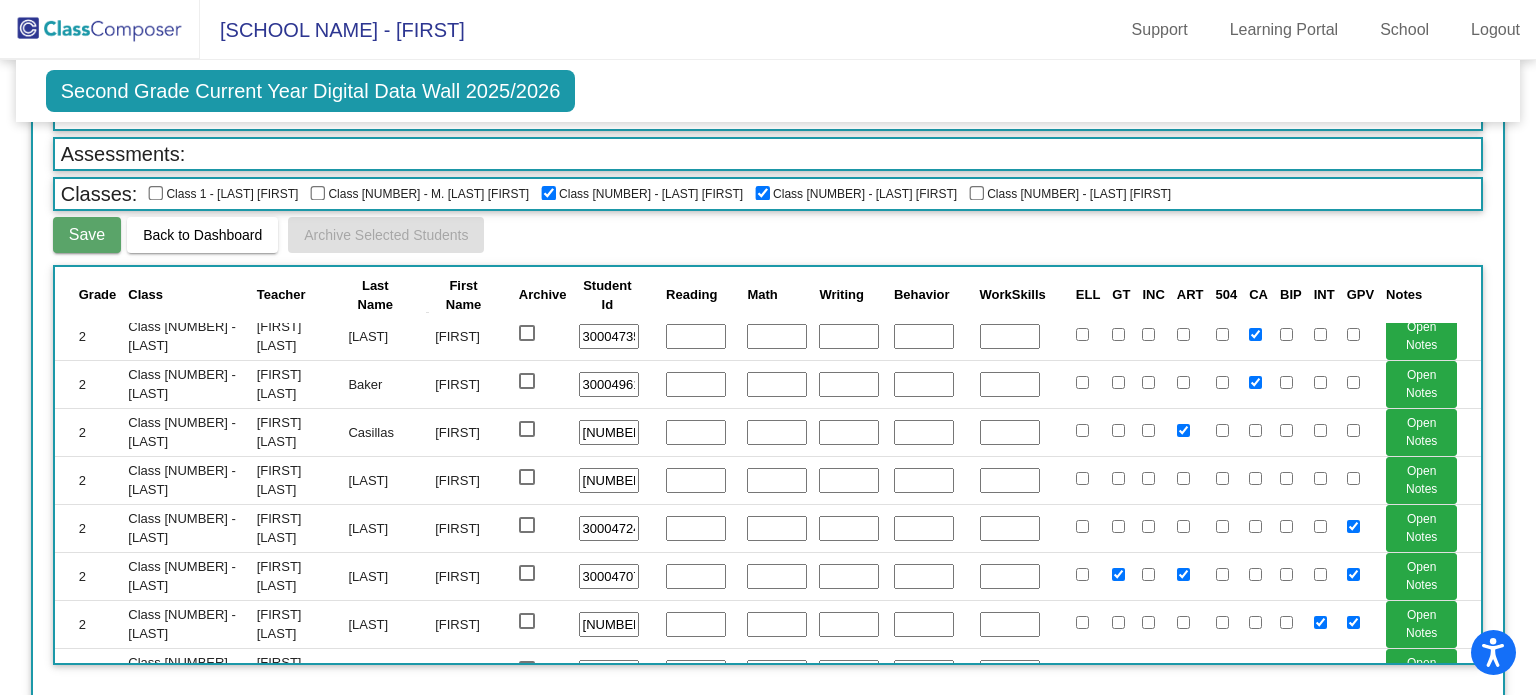 click 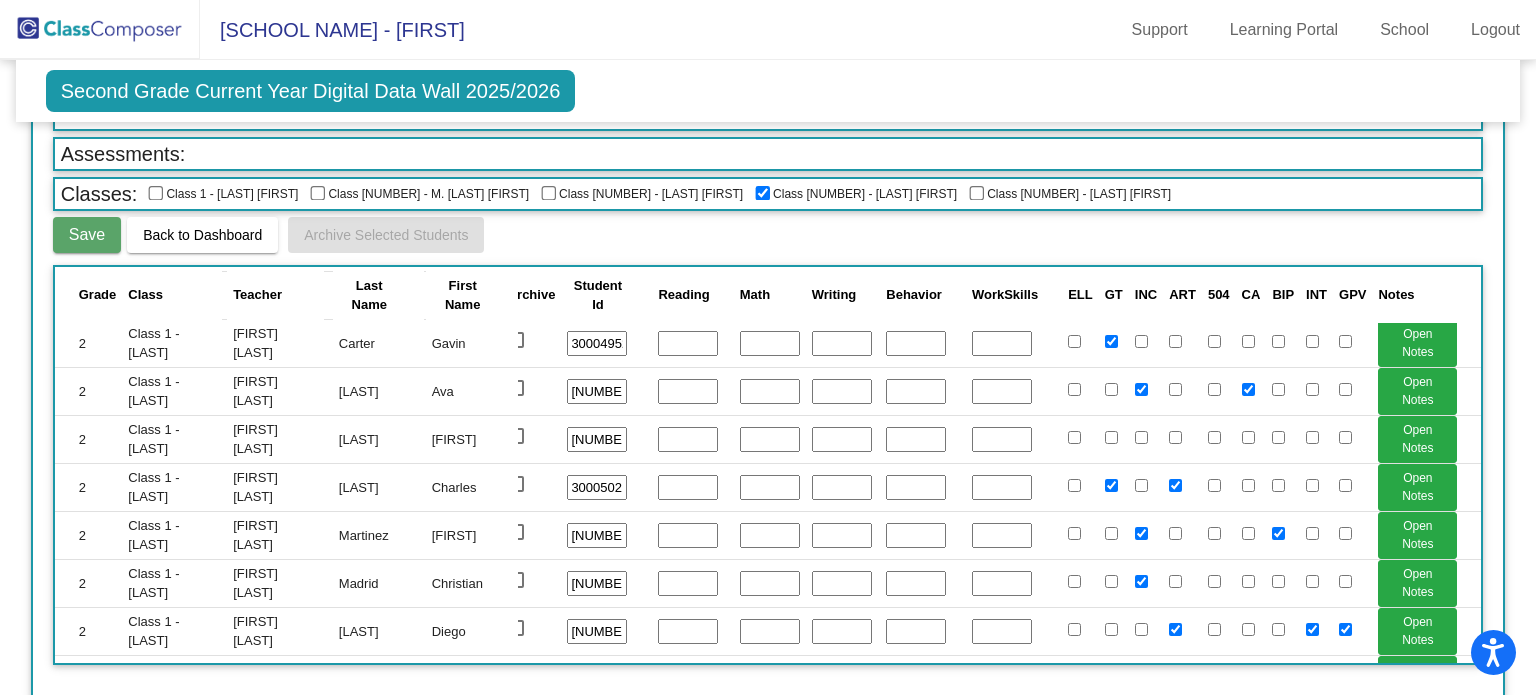 scroll, scrollTop: 112, scrollLeft: 0, axis: vertical 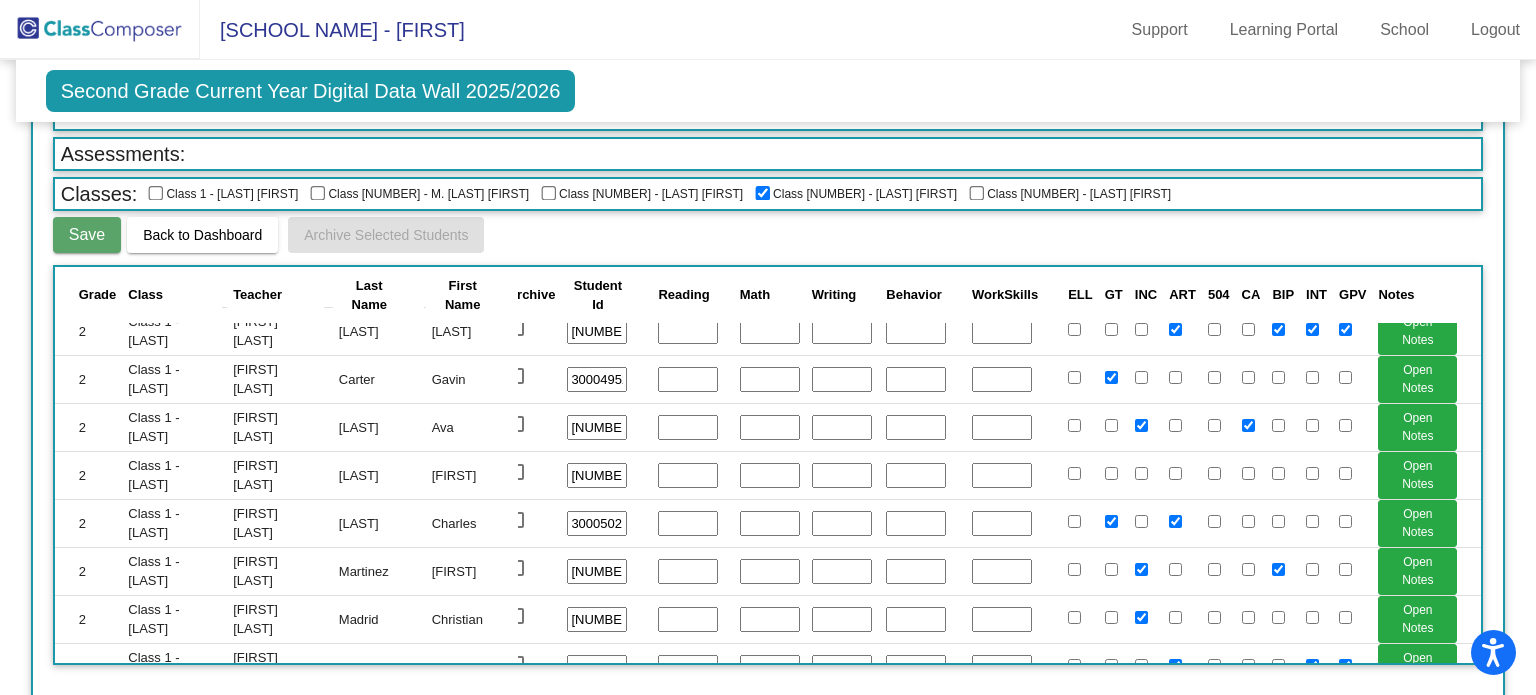 click 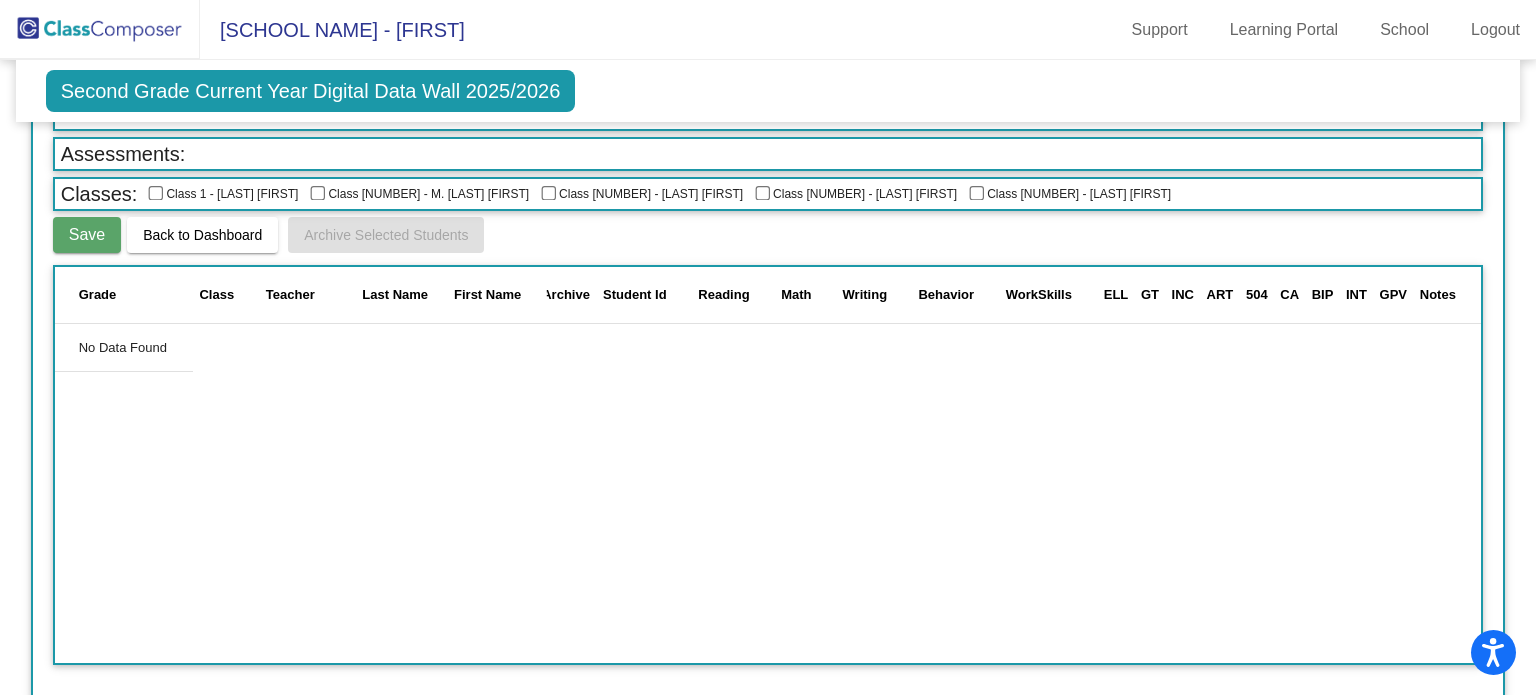 scroll, scrollTop: 0, scrollLeft: 0, axis: both 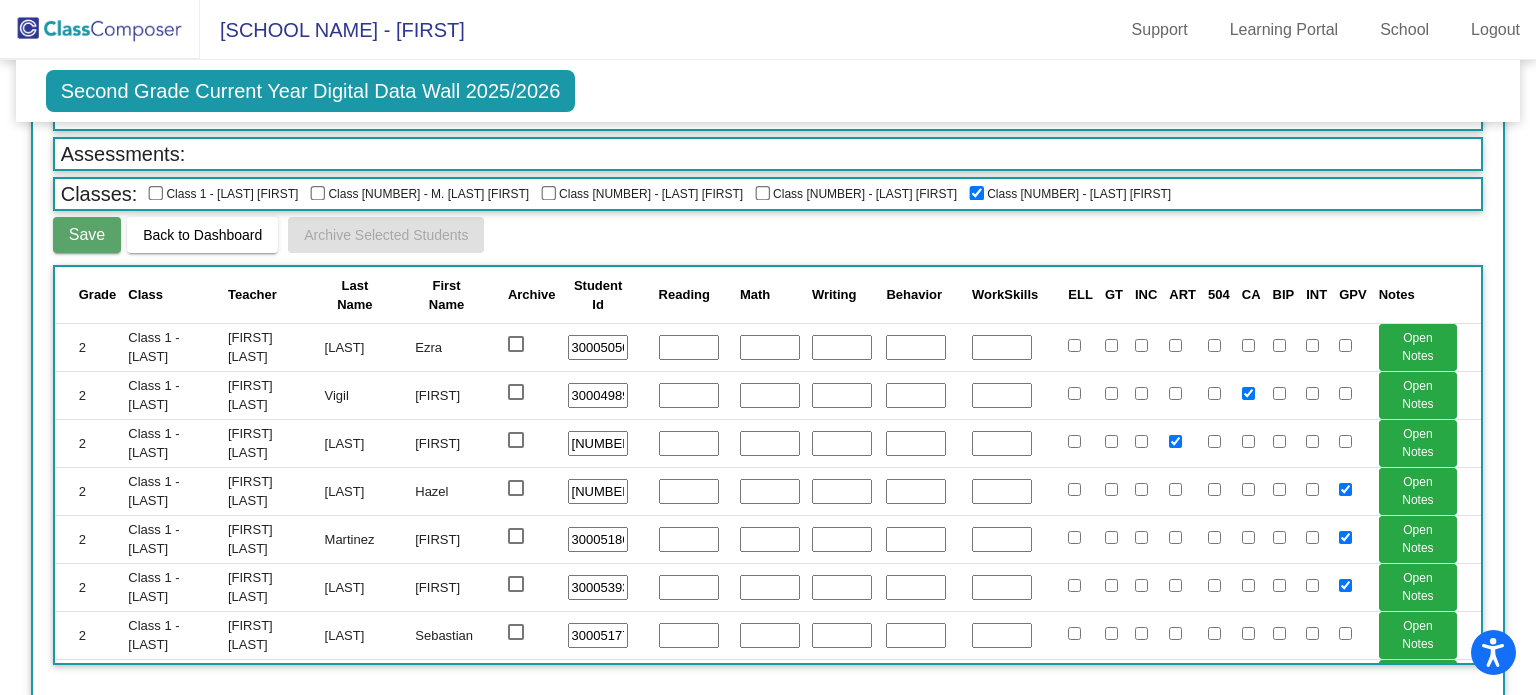 click 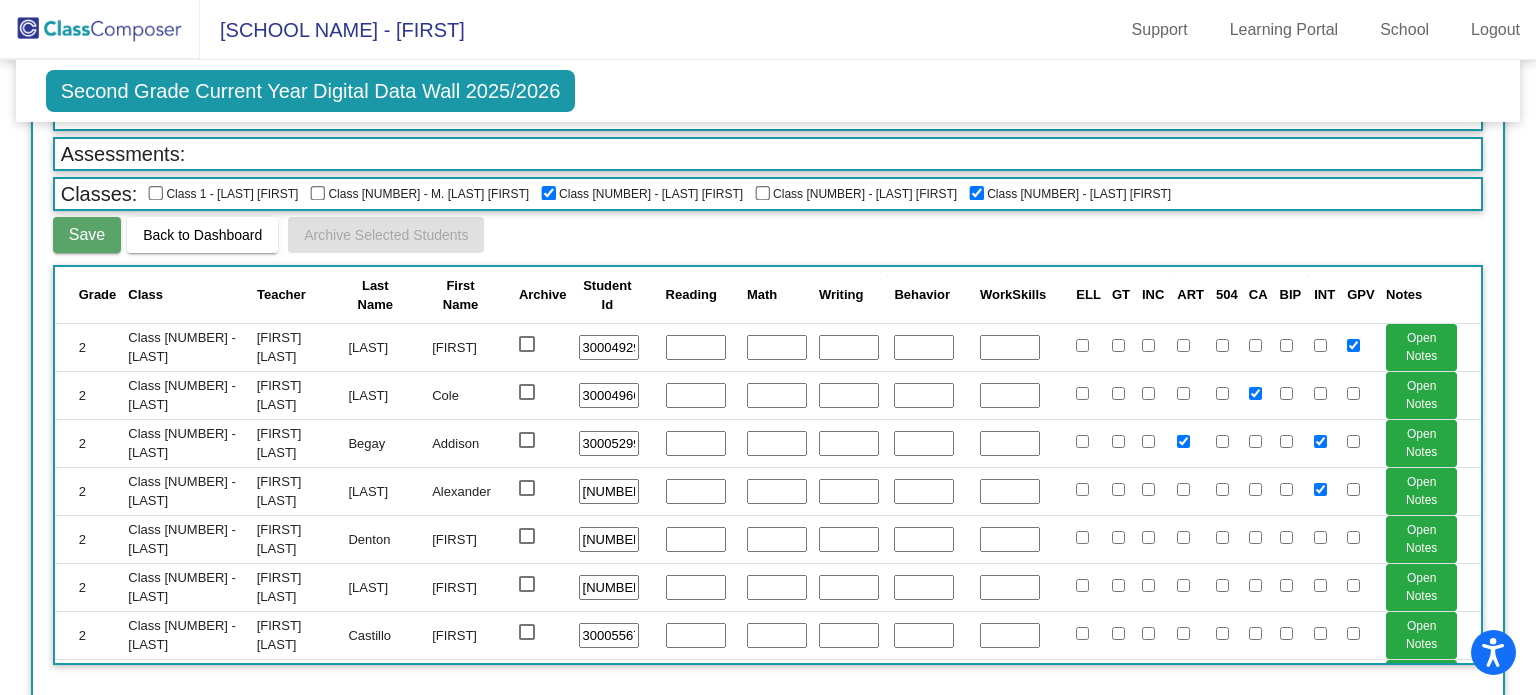 scroll, scrollTop: 1680, scrollLeft: 0, axis: vertical 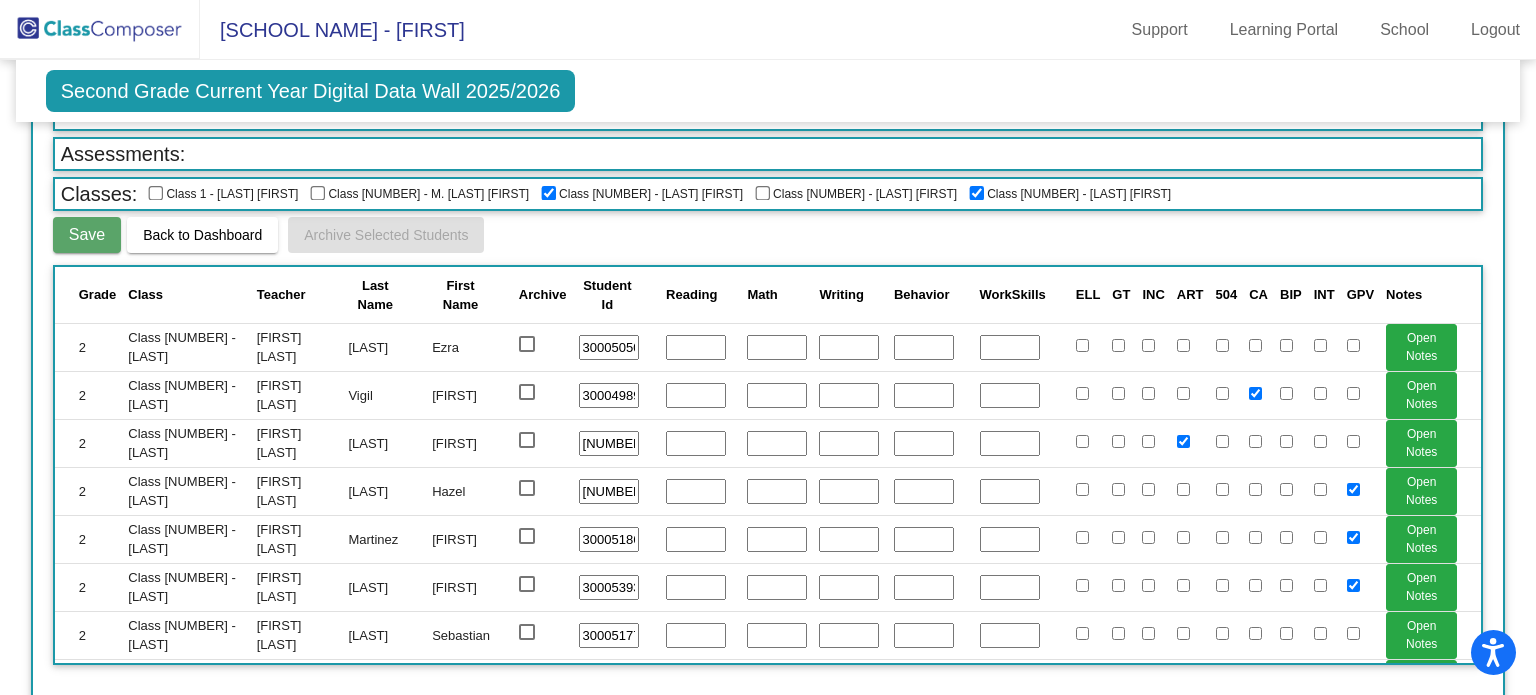 click 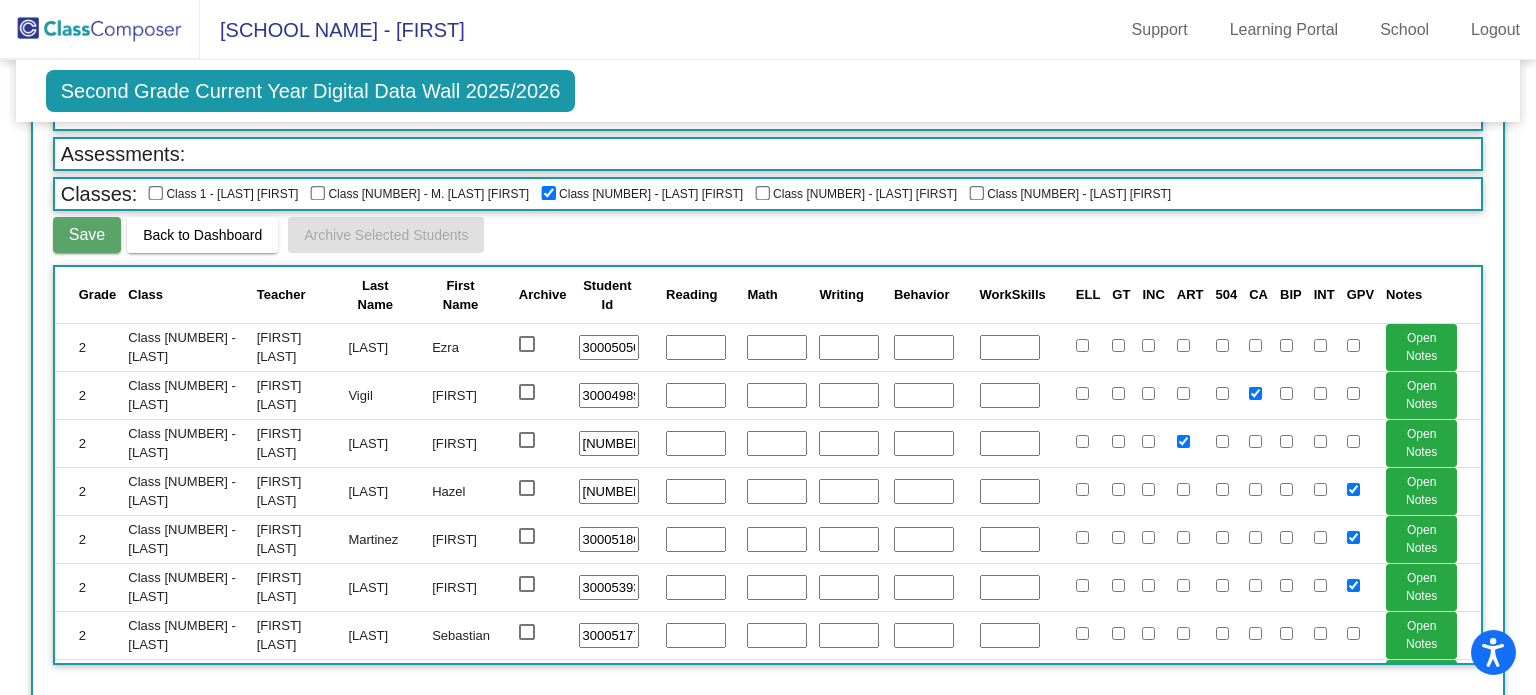 scroll, scrollTop: 677, scrollLeft: 0, axis: vertical 